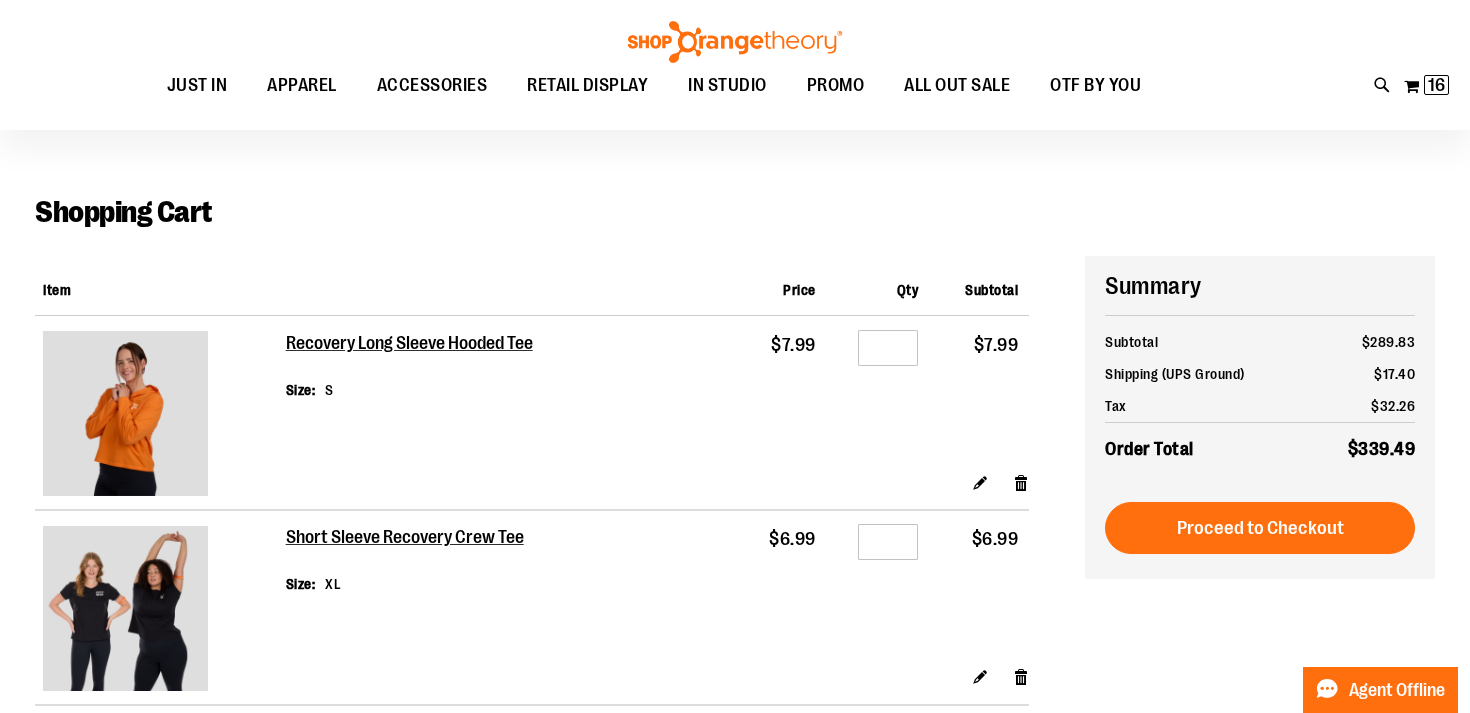 scroll, scrollTop: 0, scrollLeft: 0, axis: both 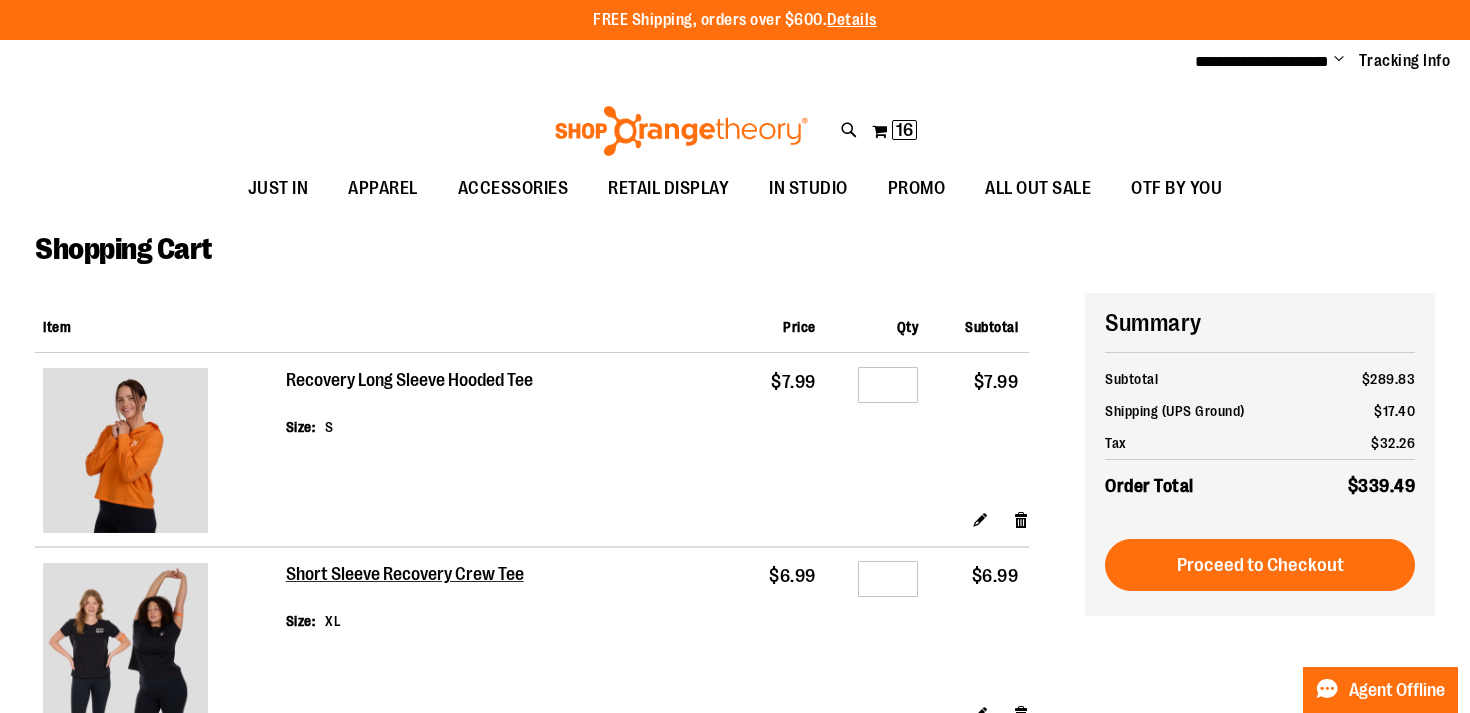 type on "**********" 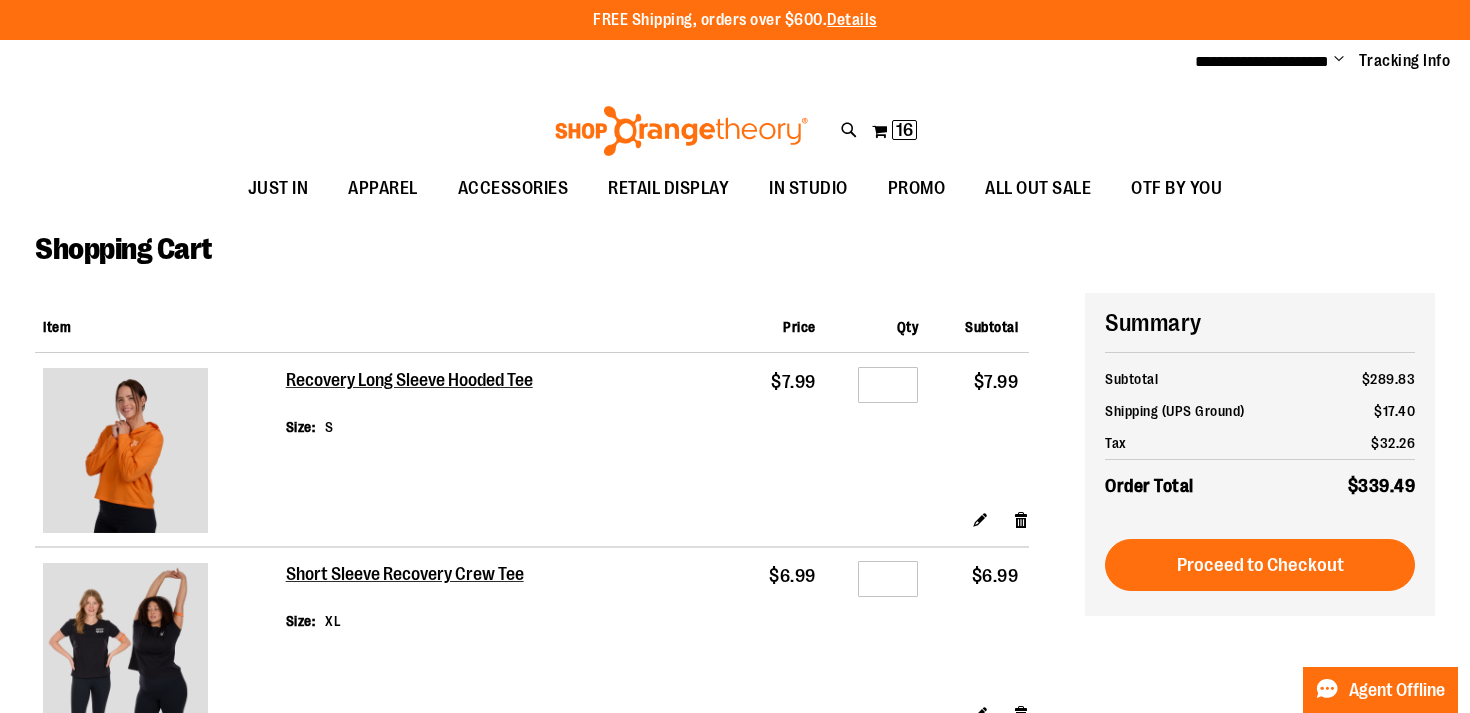 click on "Recovery Long Sleeve Hooded Tee
Size
S" at bounding box center (507, 425) 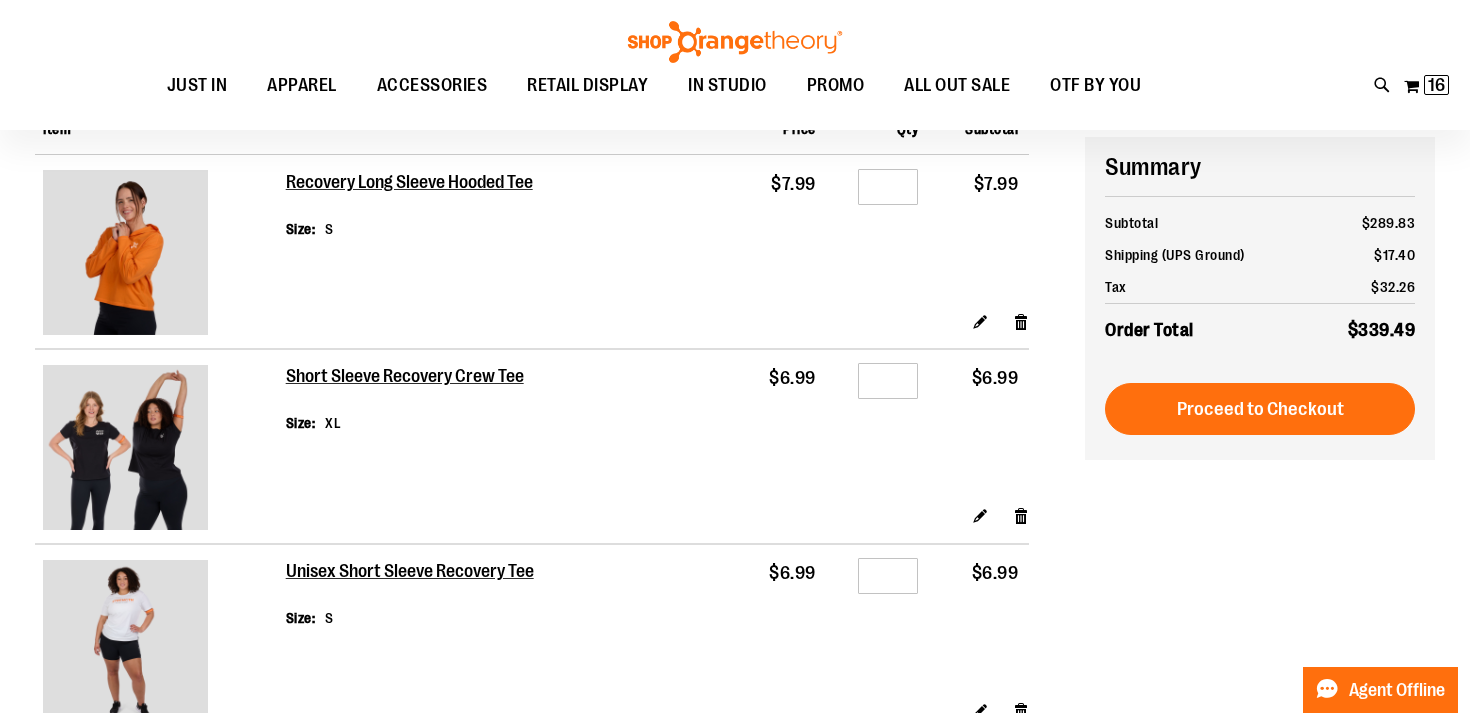 scroll, scrollTop: 368, scrollLeft: 0, axis: vertical 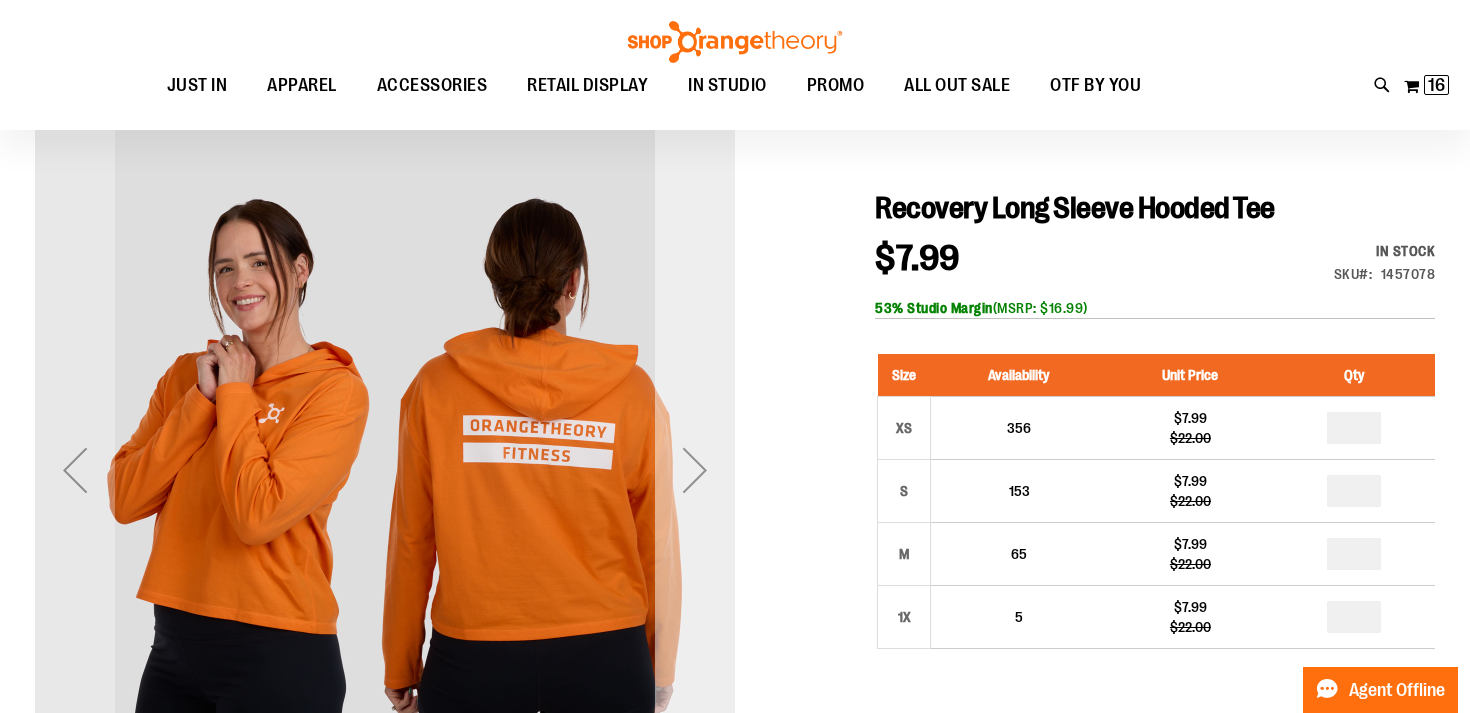 type on "**********" 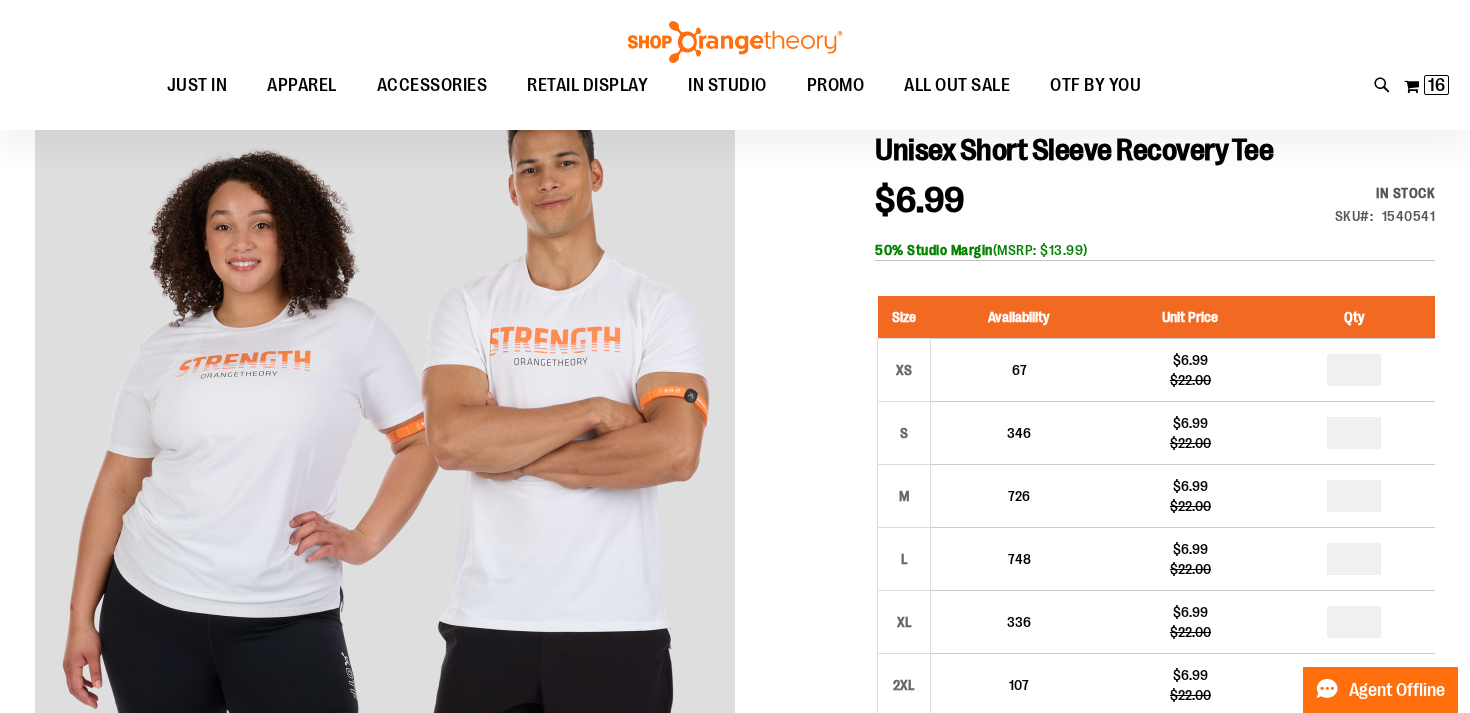 scroll, scrollTop: 233, scrollLeft: 0, axis: vertical 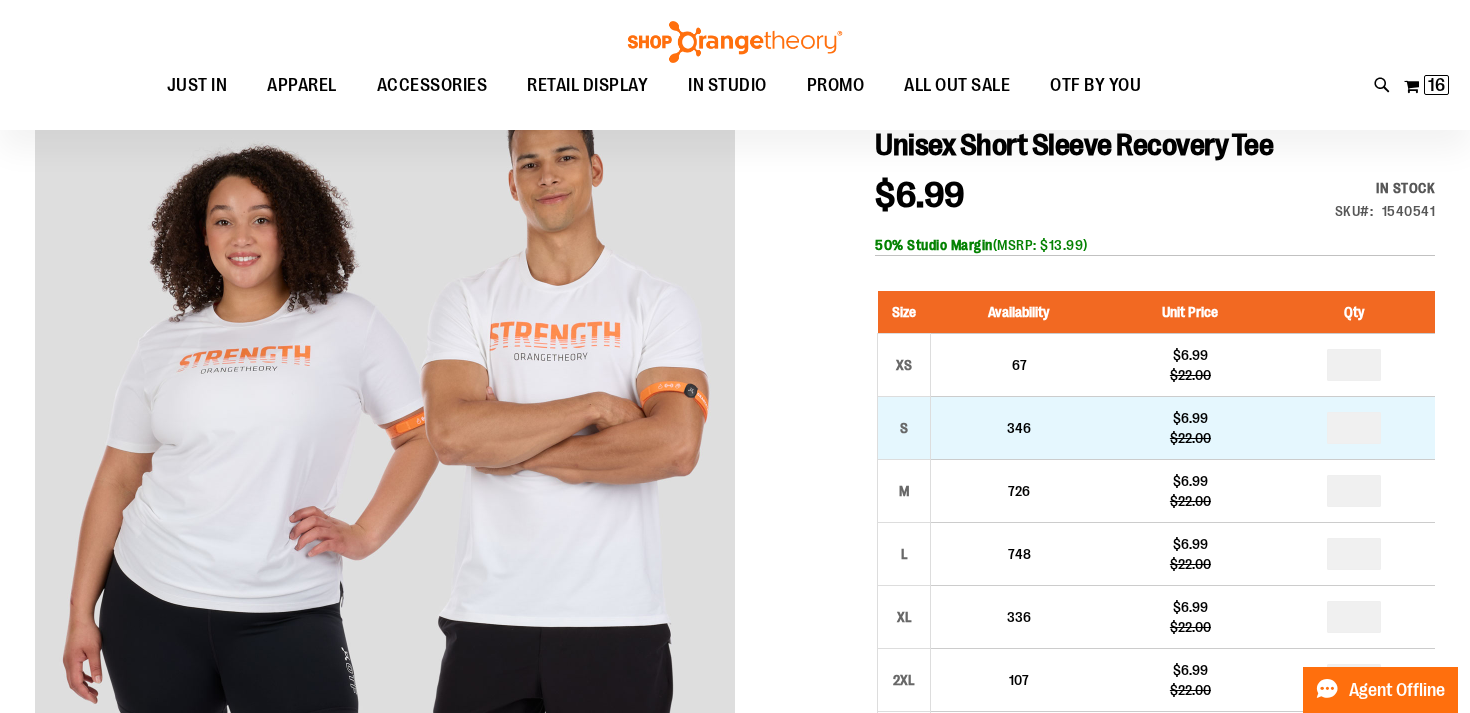 type on "**********" 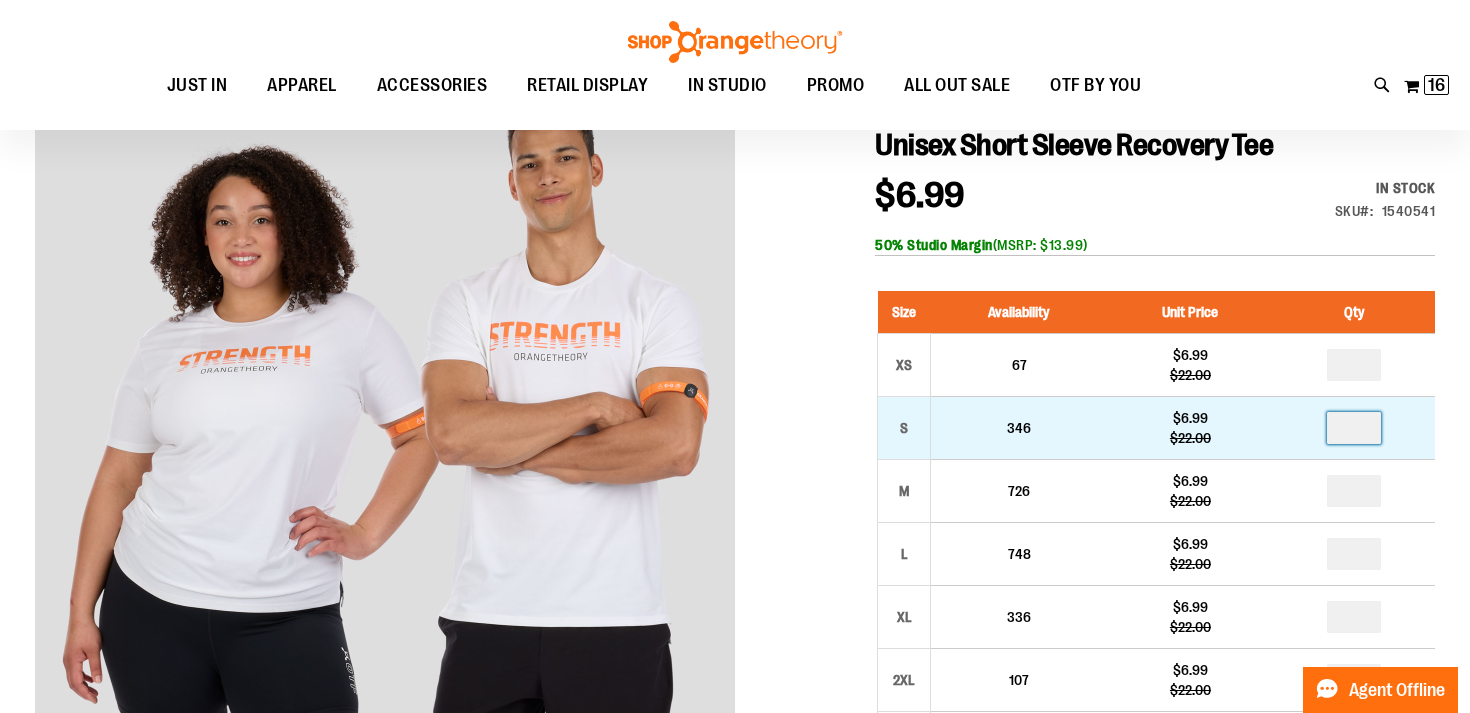 click at bounding box center [1354, 428] 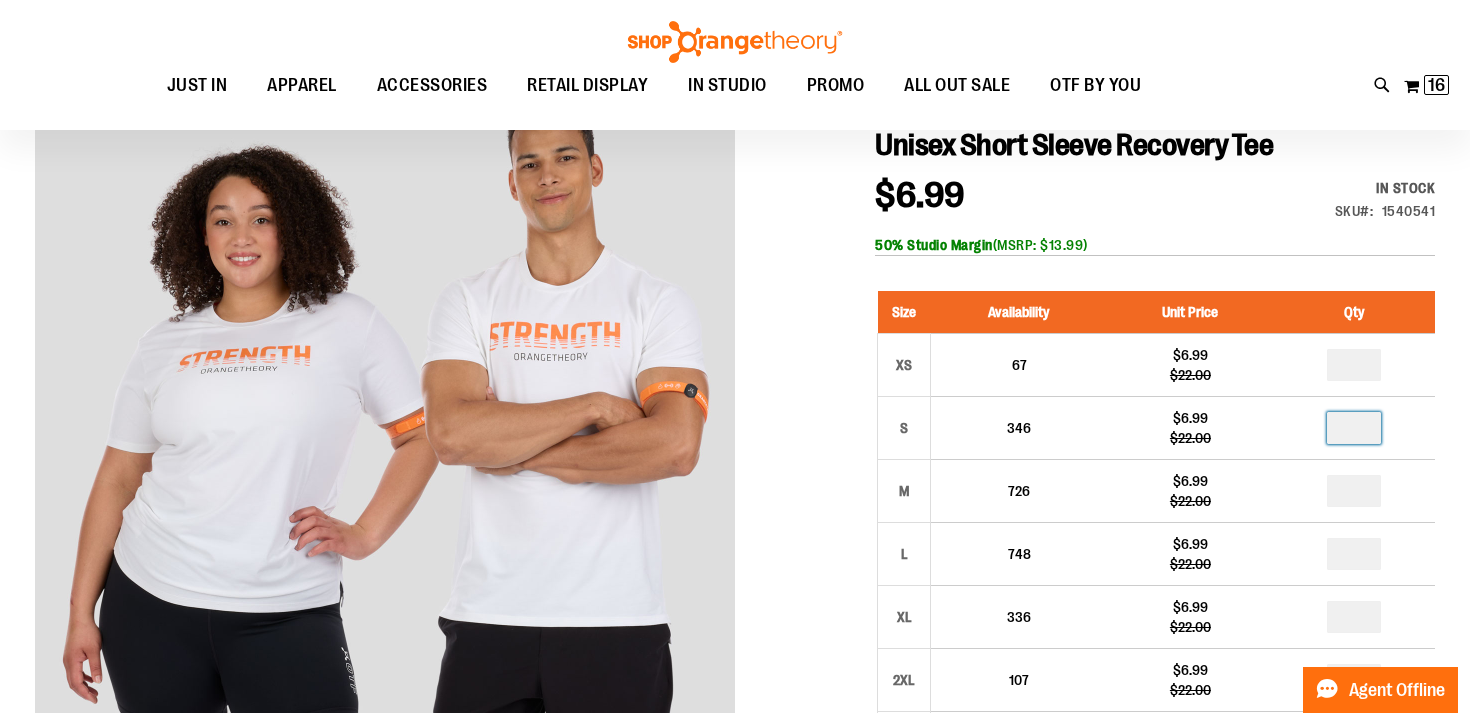 click at bounding box center [735, 683] 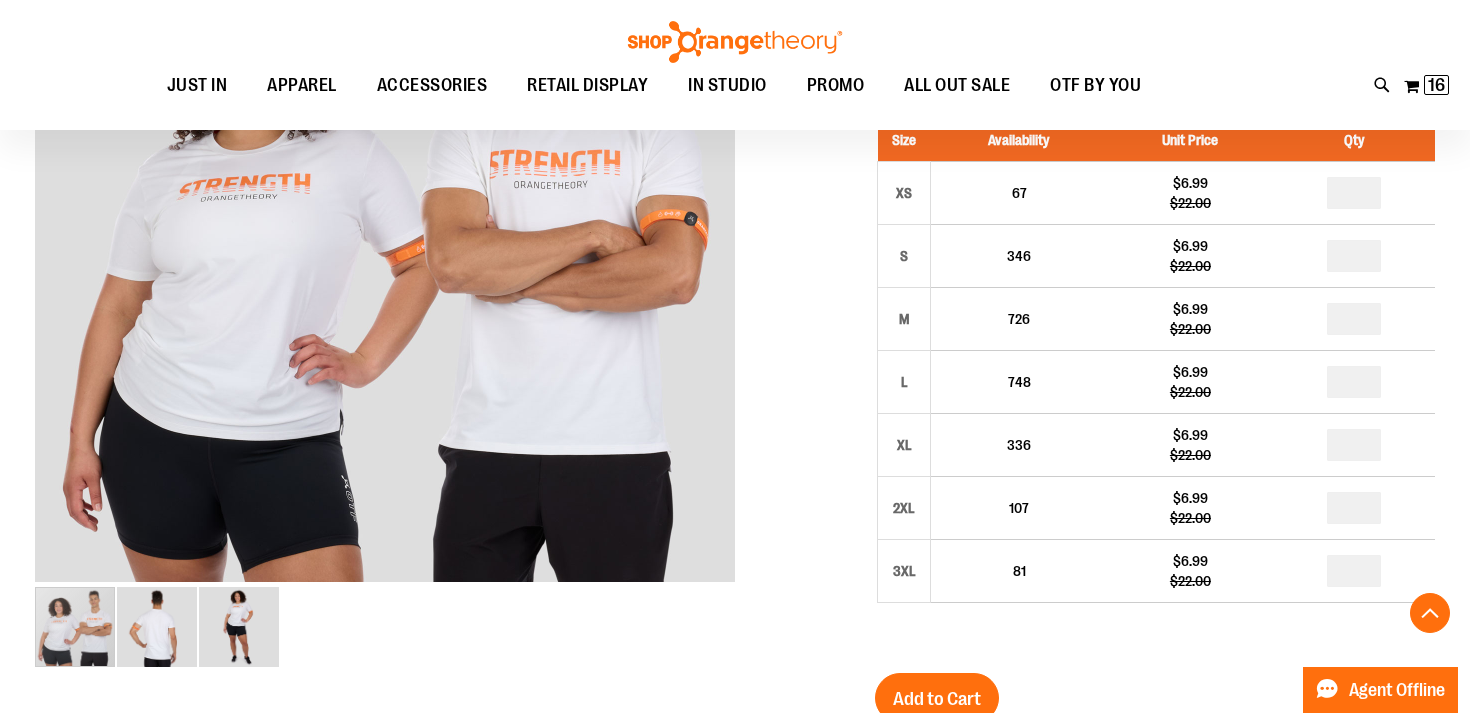 scroll, scrollTop: 476, scrollLeft: 0, axis: vertical 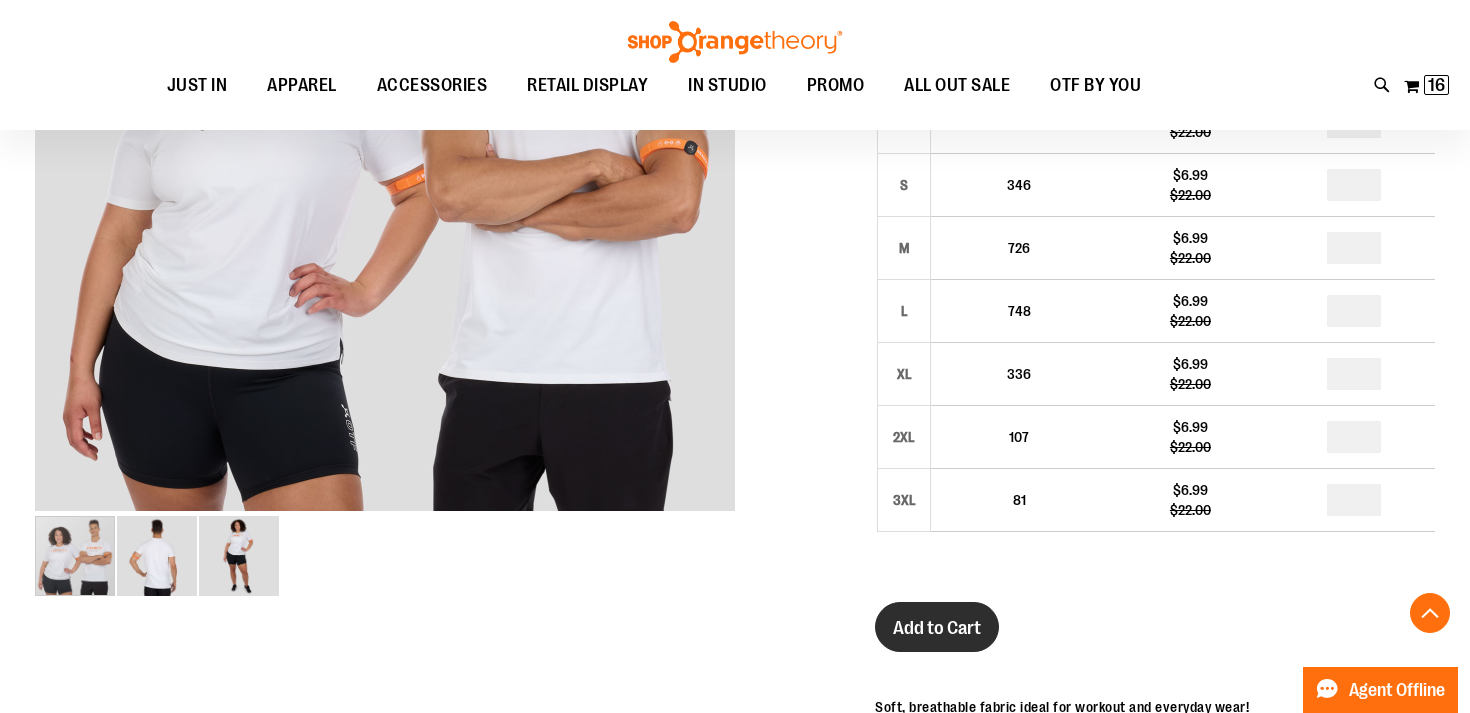click on "Add to Cart" at bounding box center [937, 628] 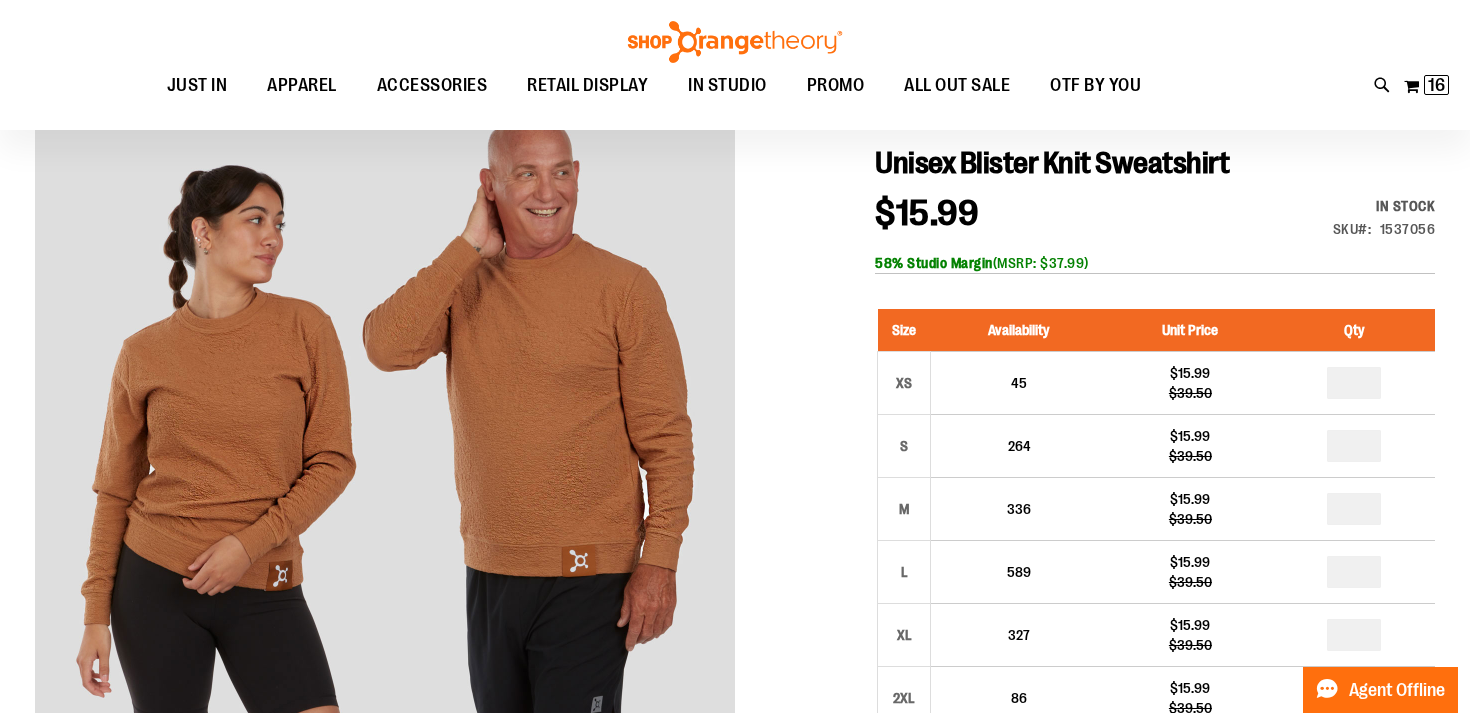 scroll, scrollTop: 216, scrollLeft: 0, axis: vertical 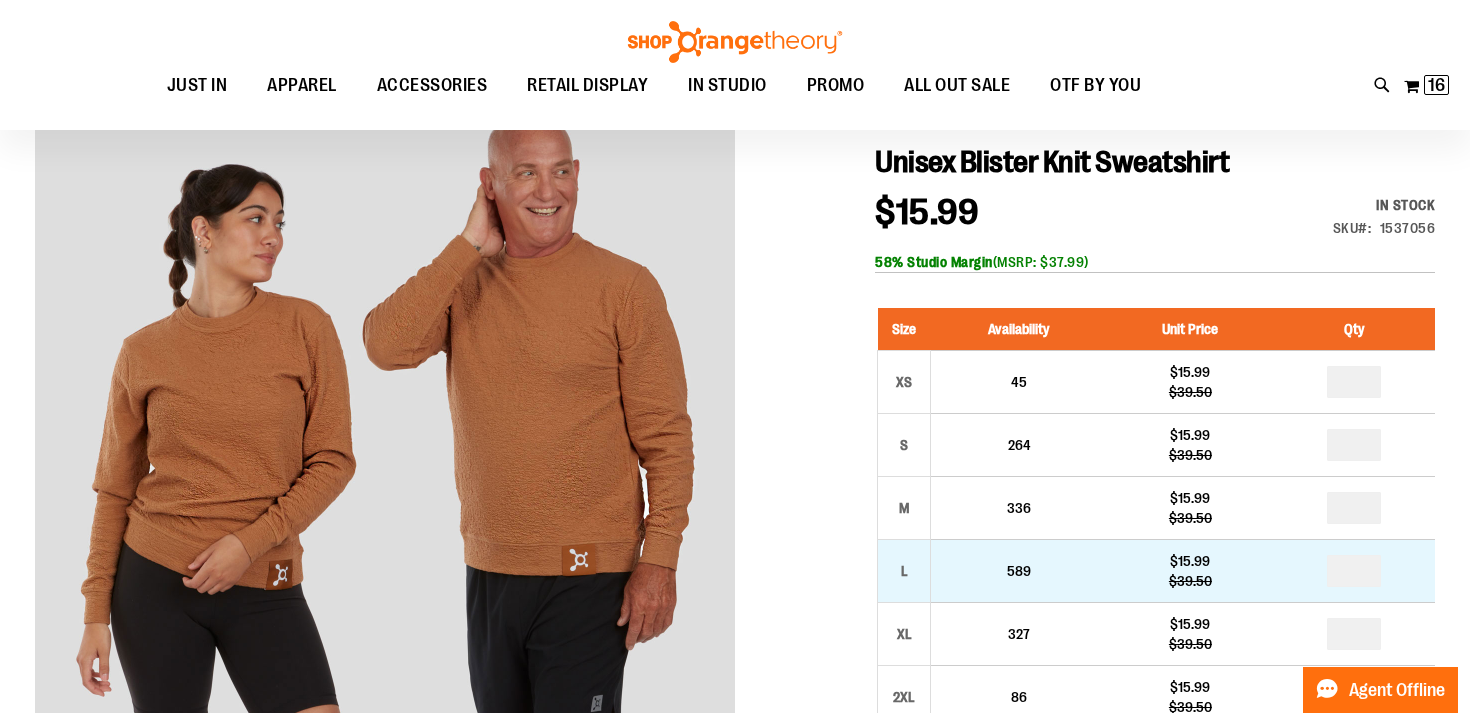 type on "**********" 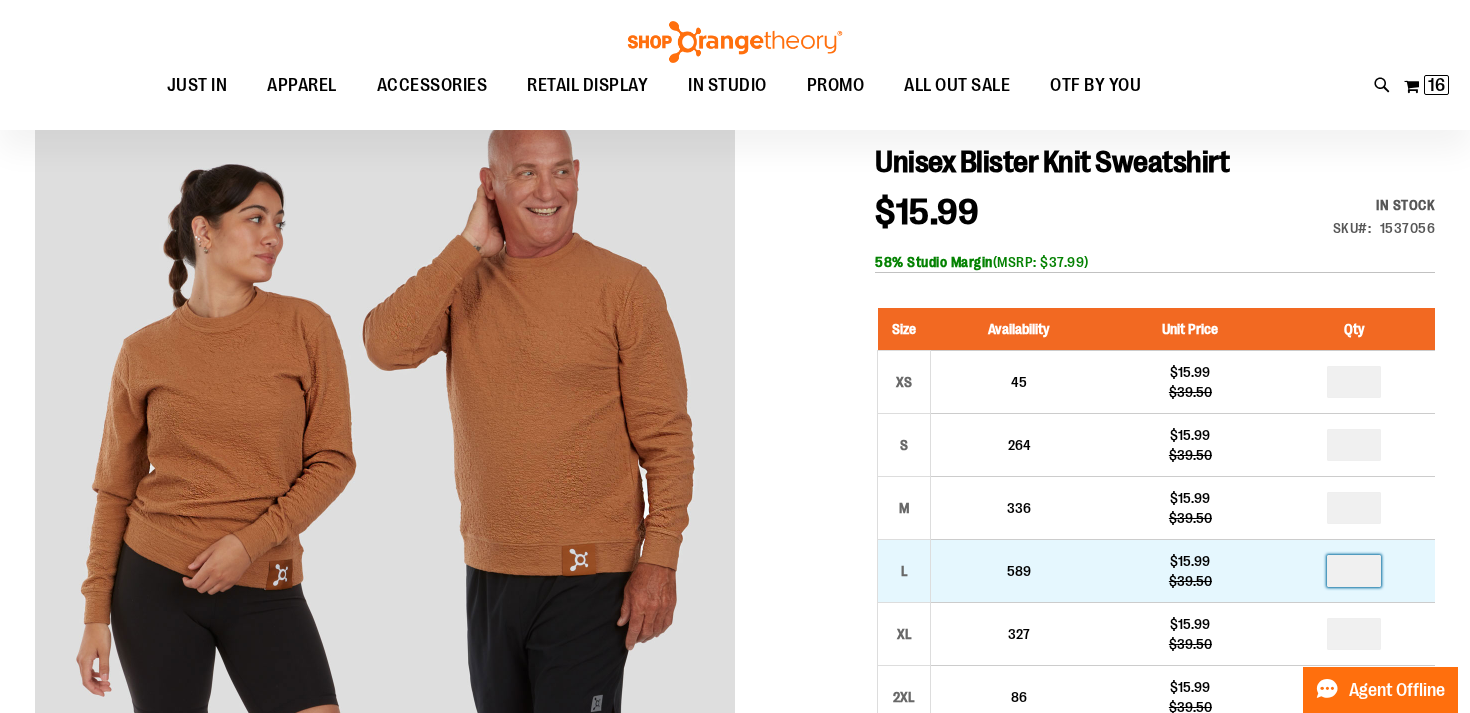 click on "*" at bounding box center [1354, 571] 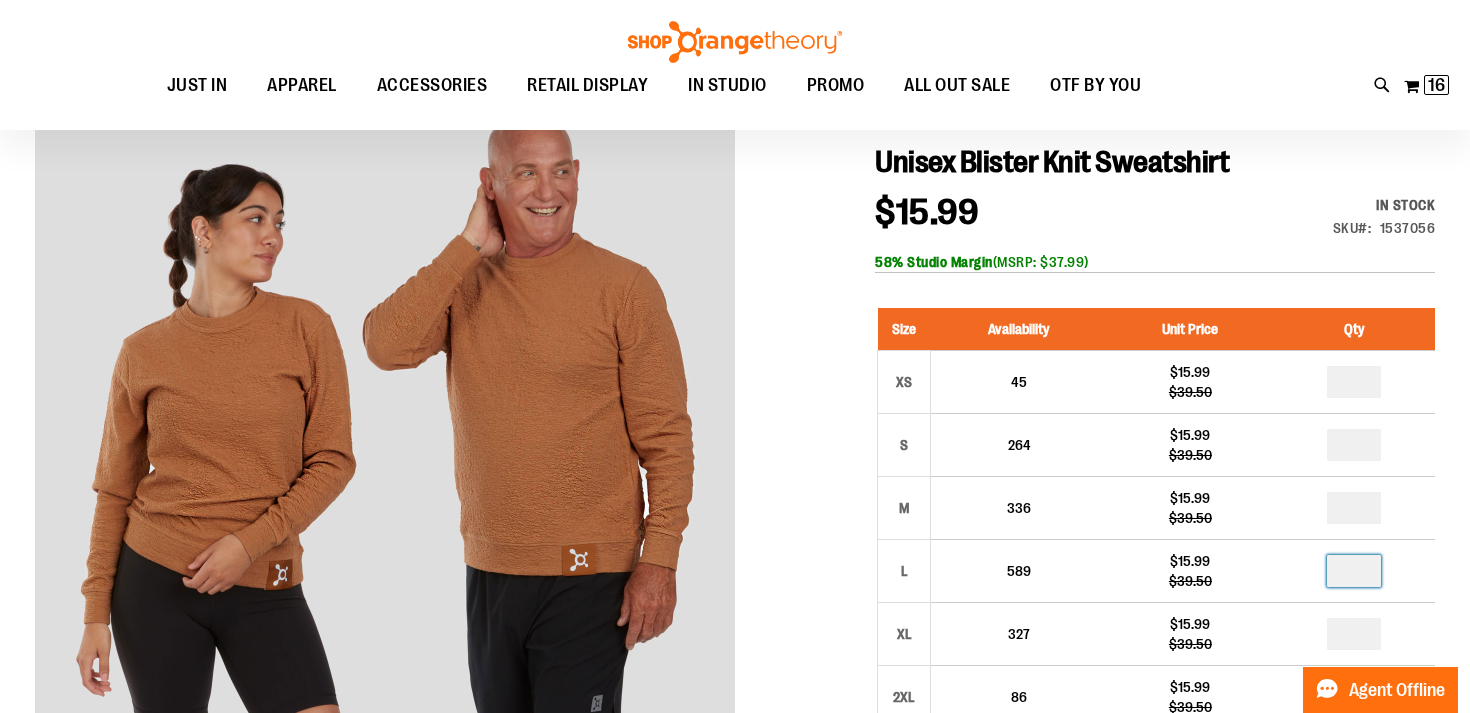 click at bounding box center (735, 689) 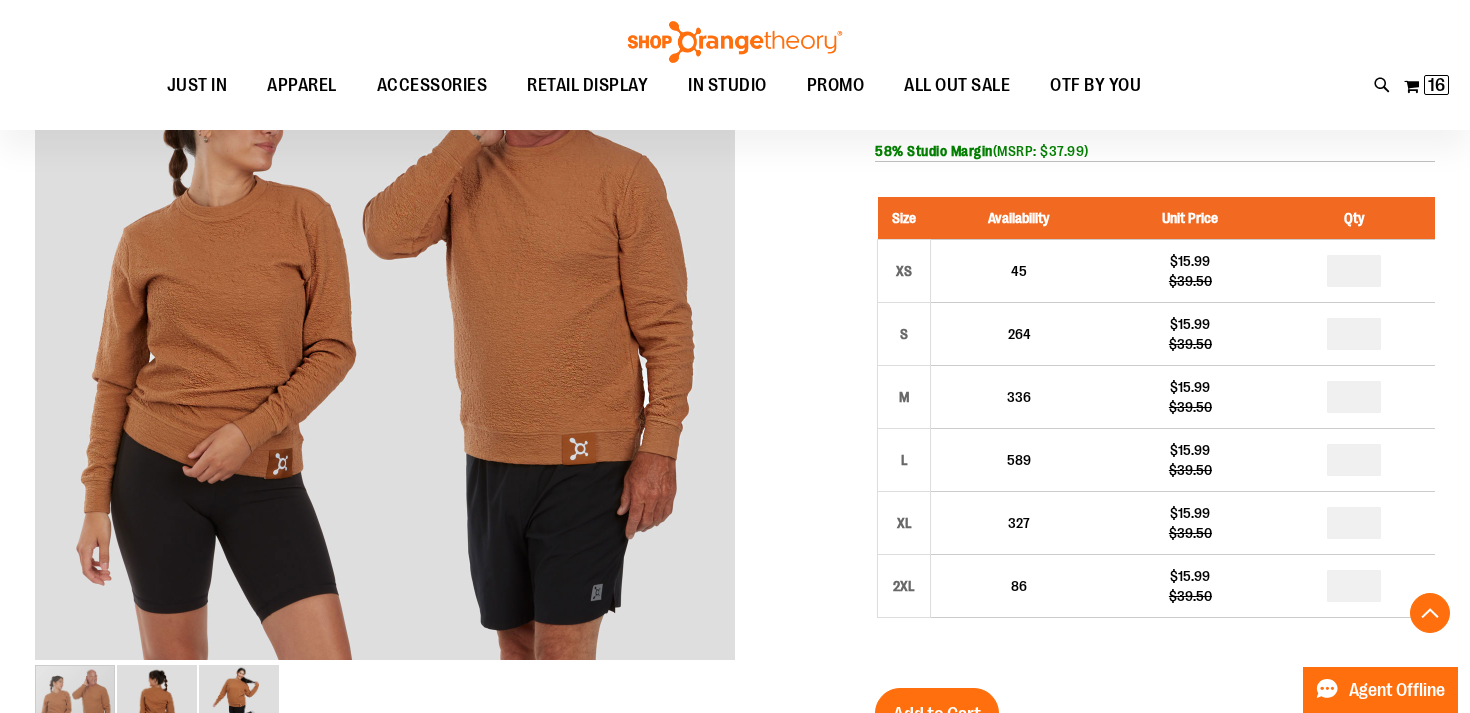 scroll, scrollTop: 414, scrollLeft: 0, axis: vertical 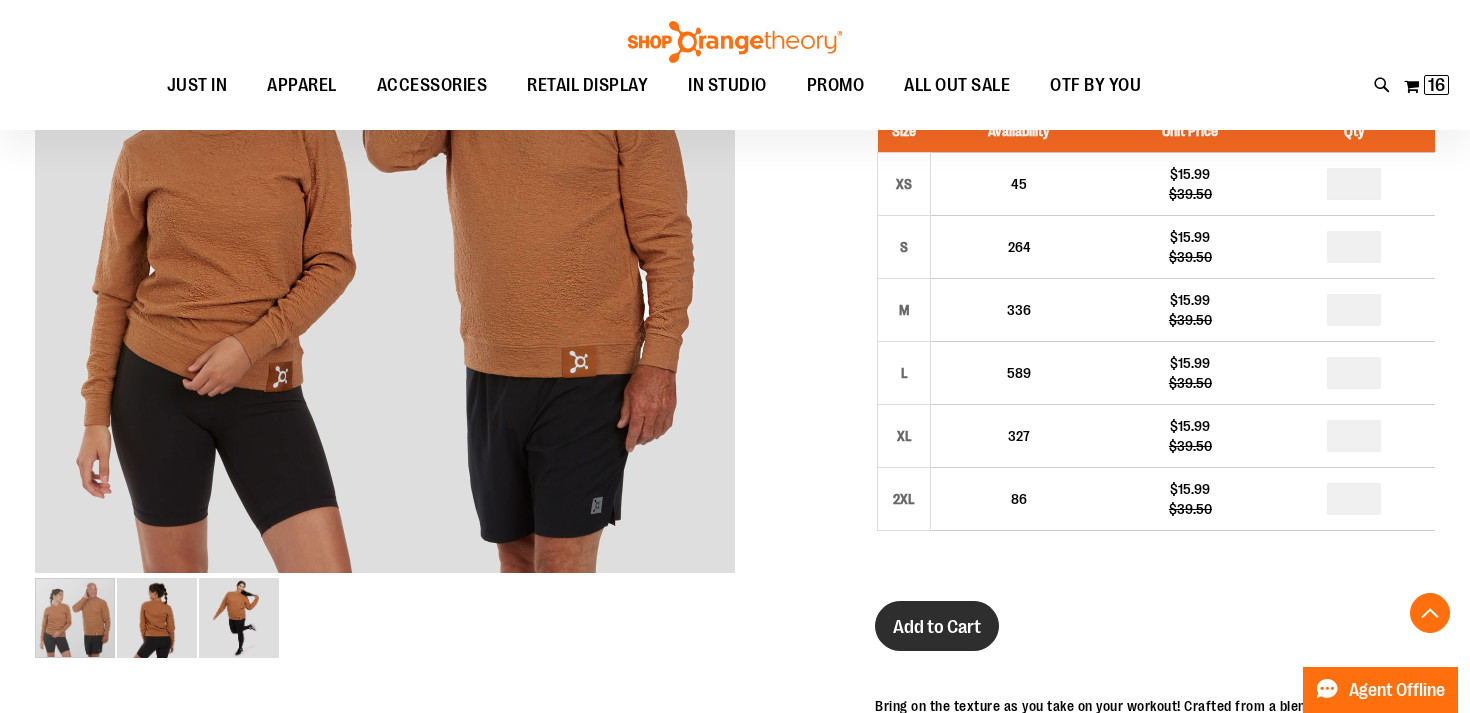 click on "Add to Cart" at bounding box center (937, 627) 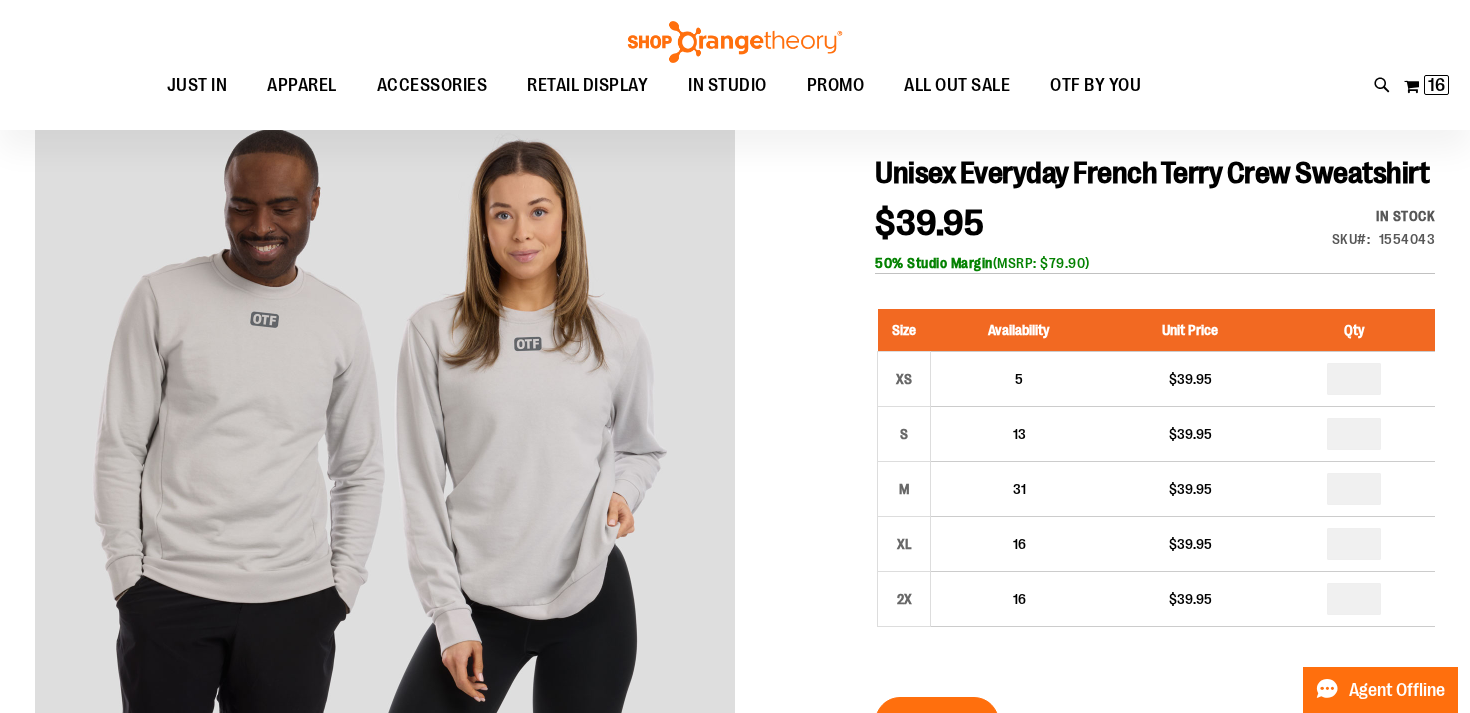 scroll, scrollTop: 208, scrollLeft: 0, axis: vertical 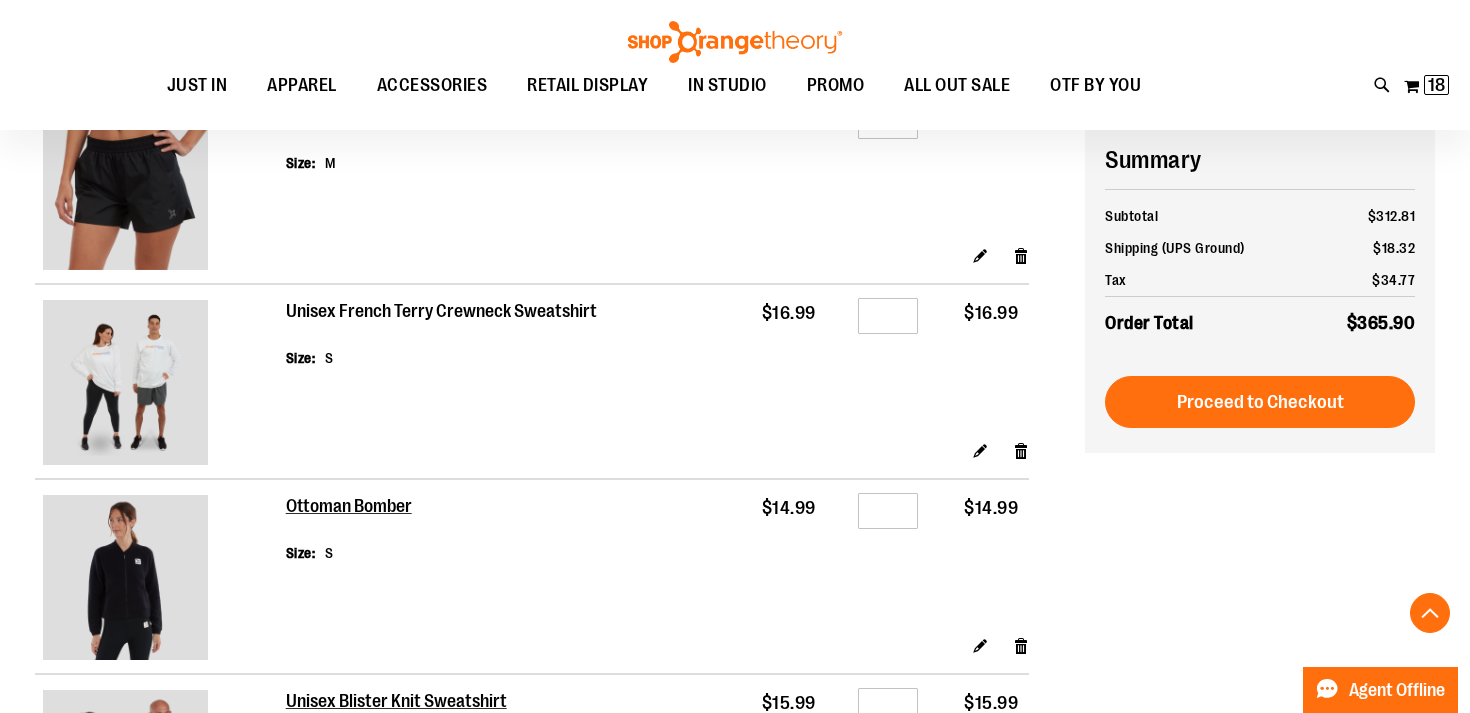 type on "**********" 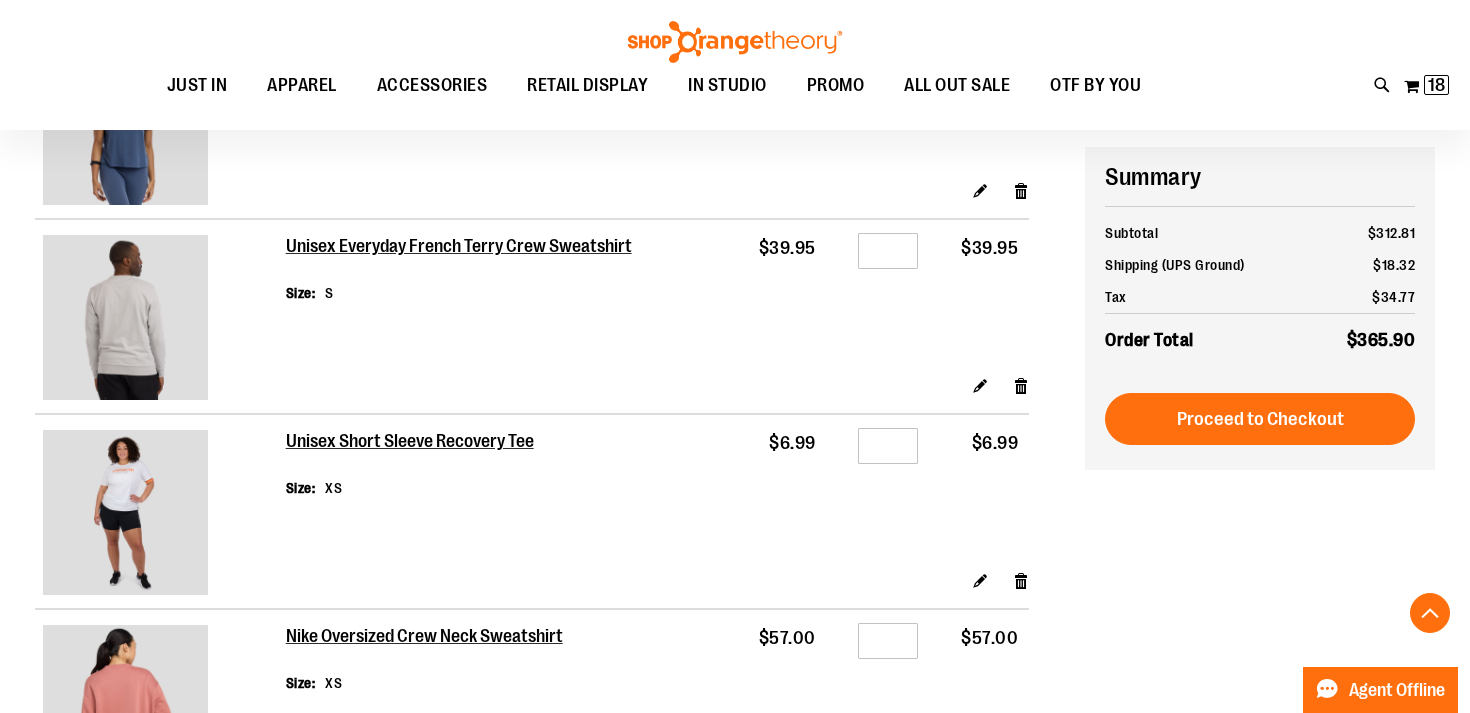 scroll, scrollTop: 1491, scrollLeft: 0, axis: vertical 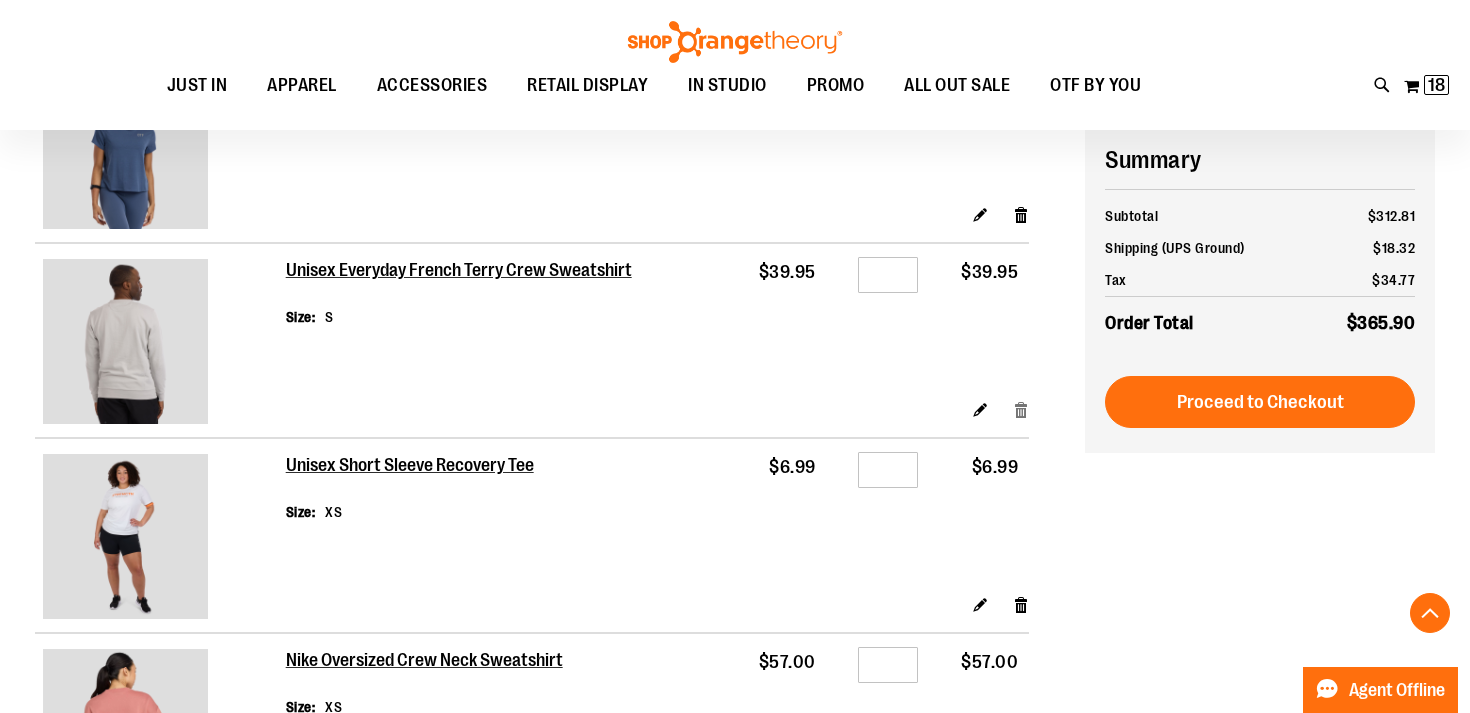 click on "Remove item" at bounding box center [1021, 409] 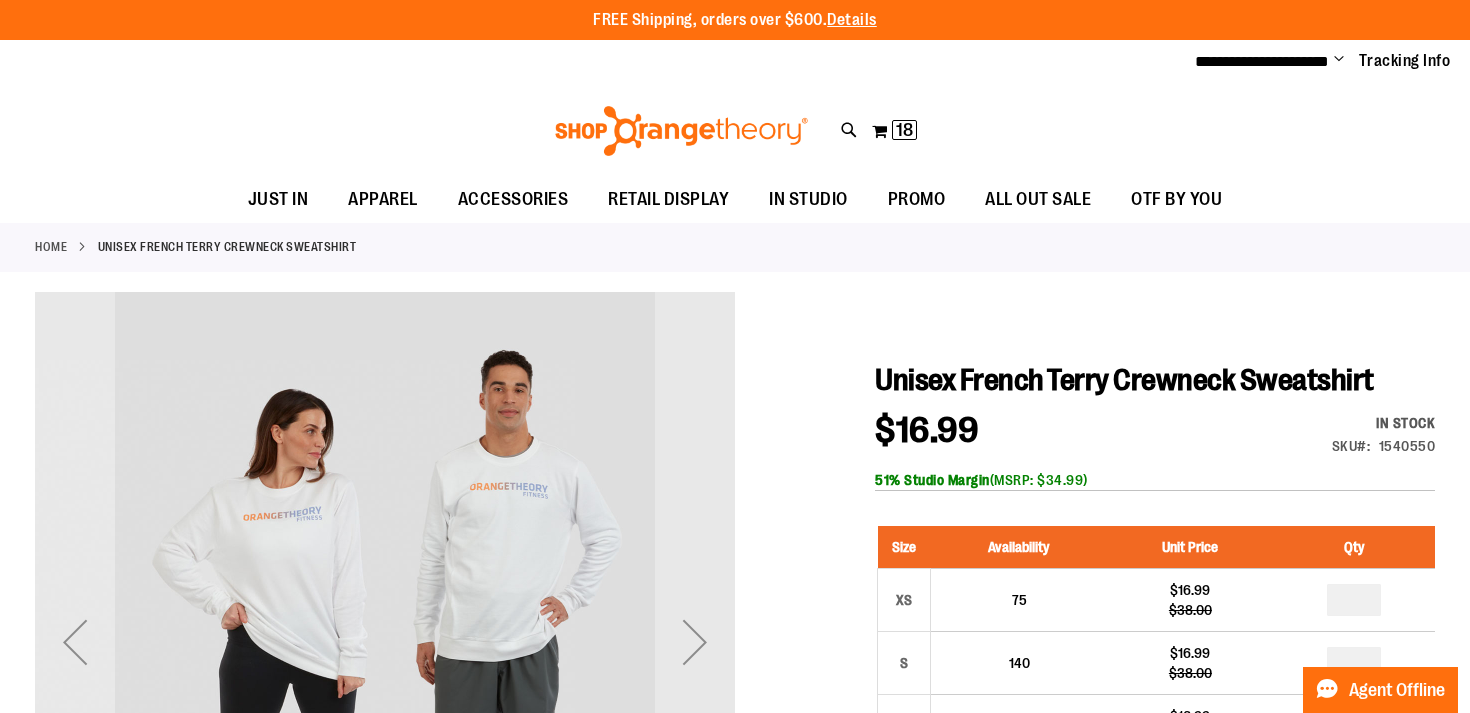 scroll, scrollTop: 0, scrollLeft: 0, axis: both 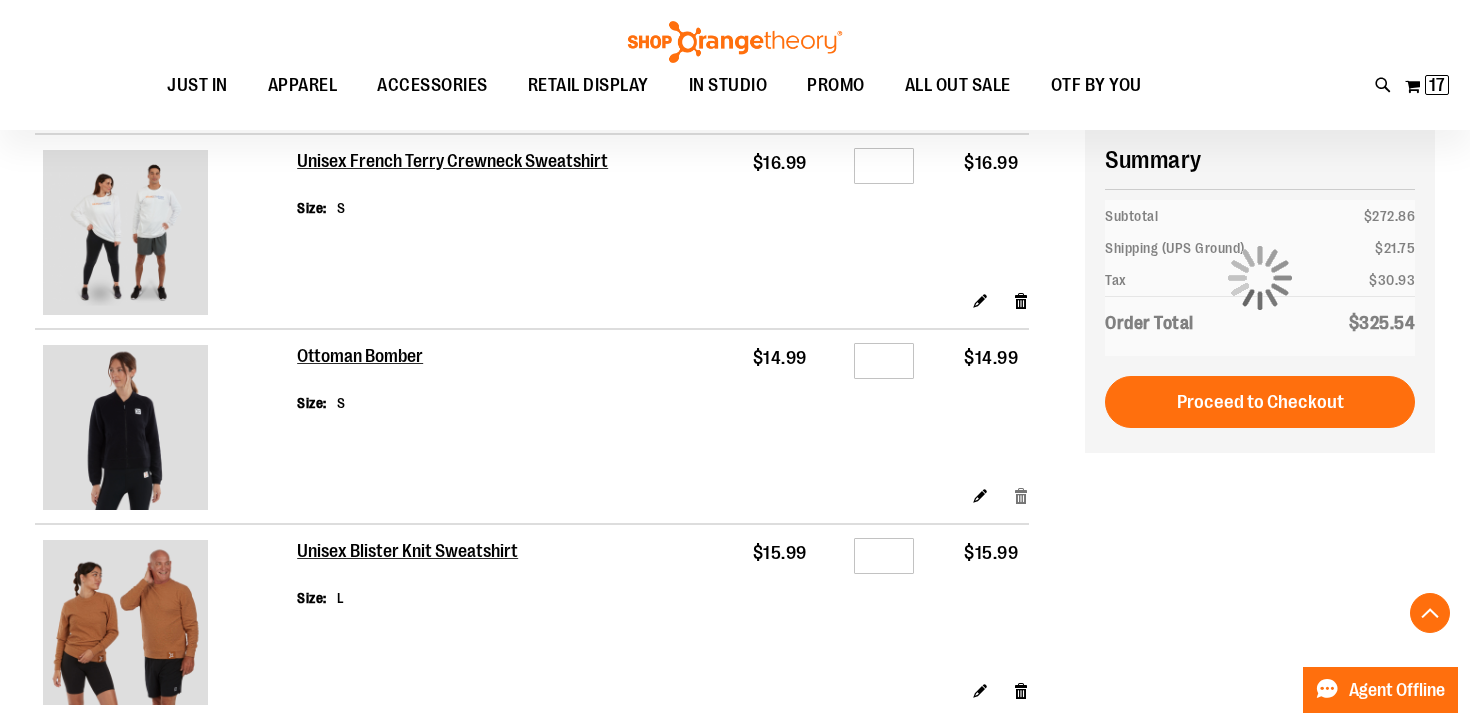 type on "**********" 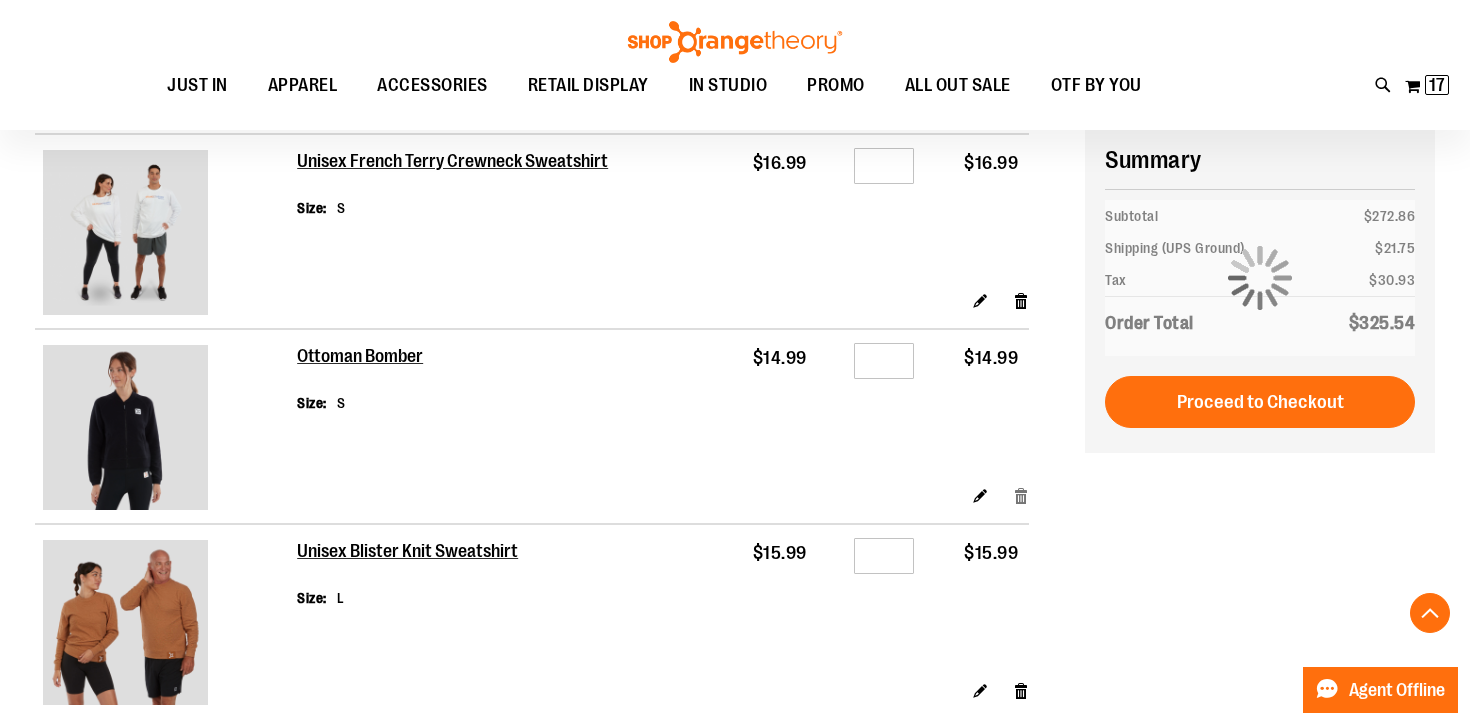 click on "Remove item" at bounding box center [1021, 495] 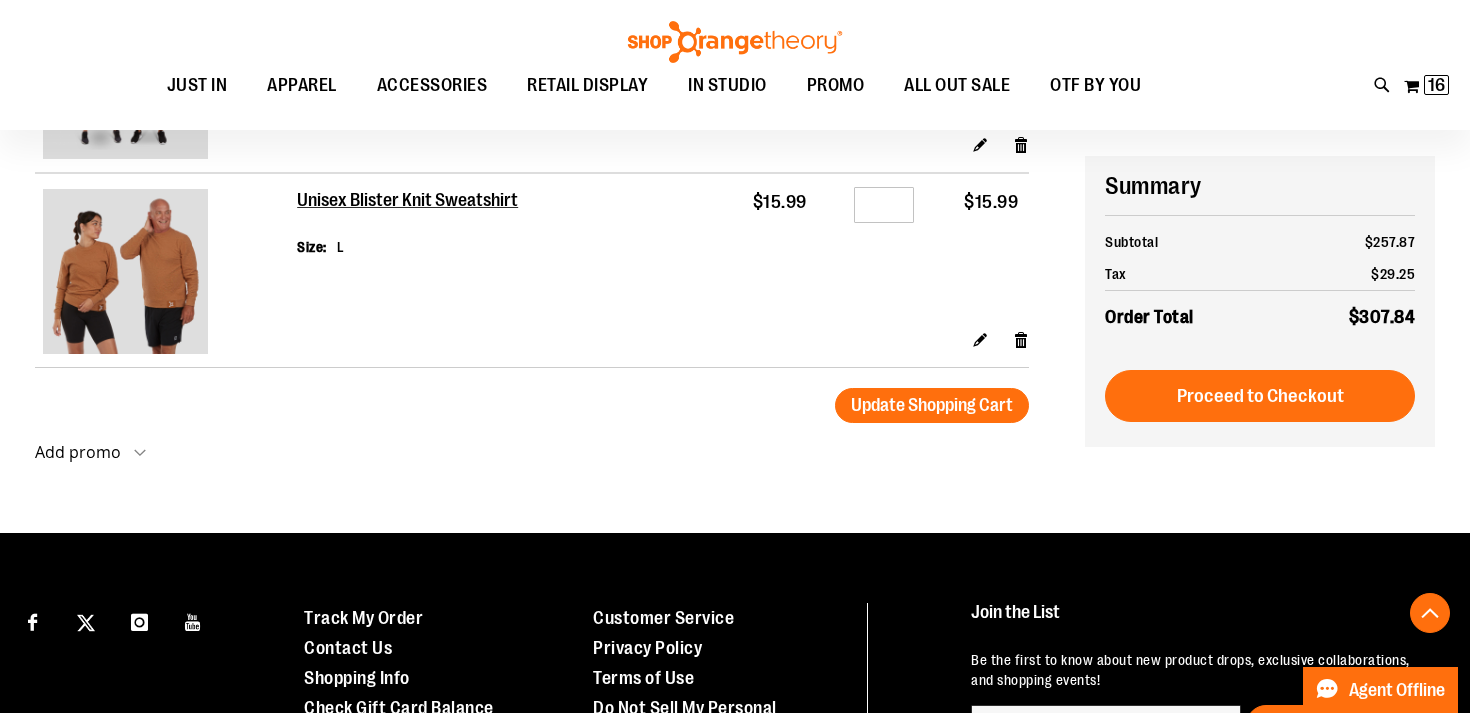 scroll, scrollTop: 2478, scrollLeft: 0, axis: vertical 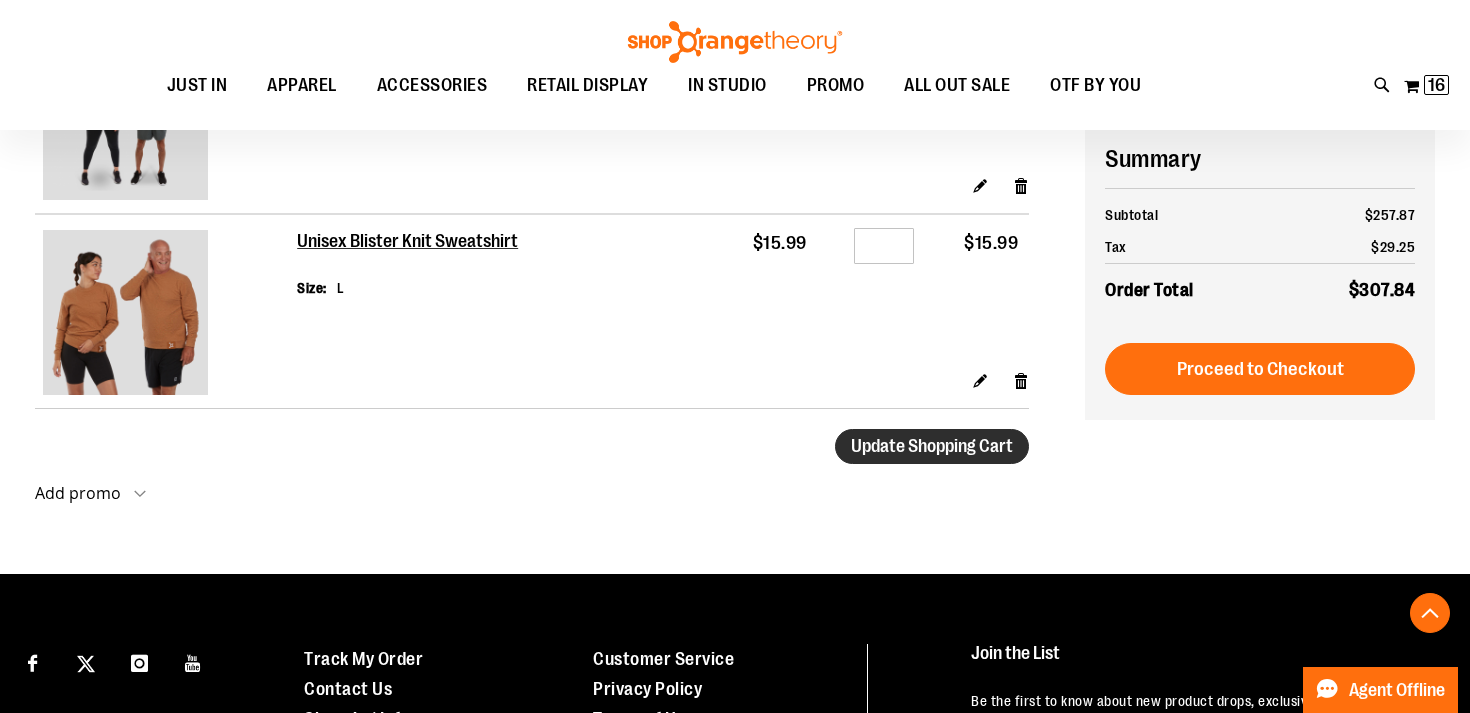 type on "**********" 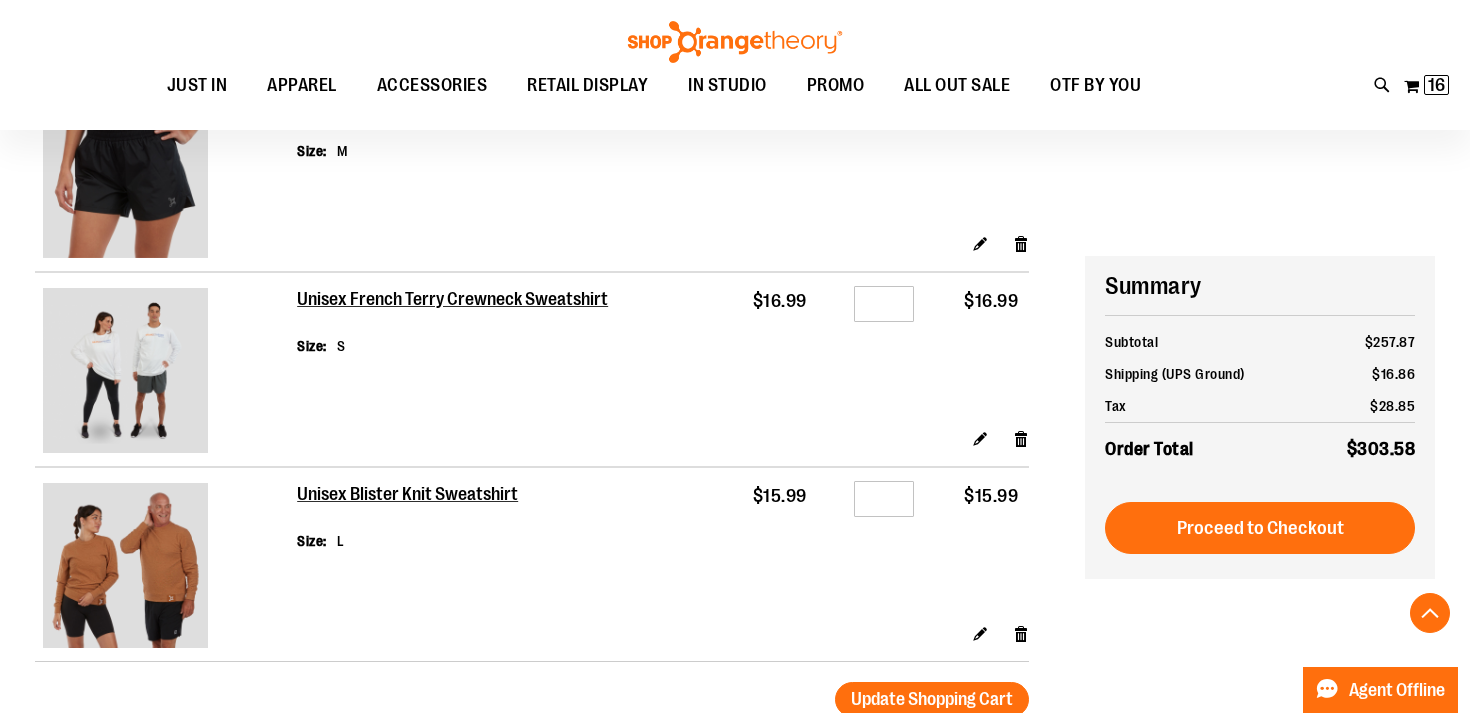 scroll, scrollTop: 2476, scrollLeft: 0, axis: vertical 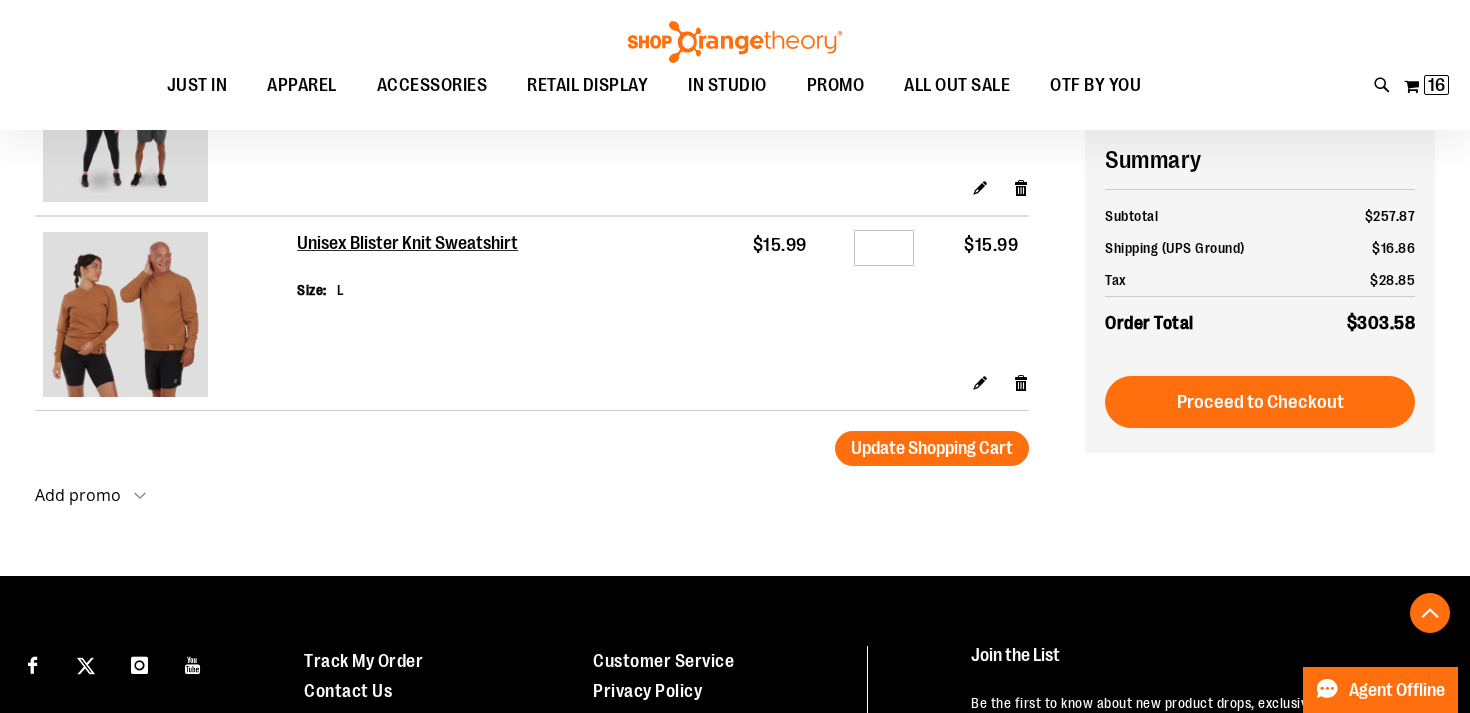 type on "**********" 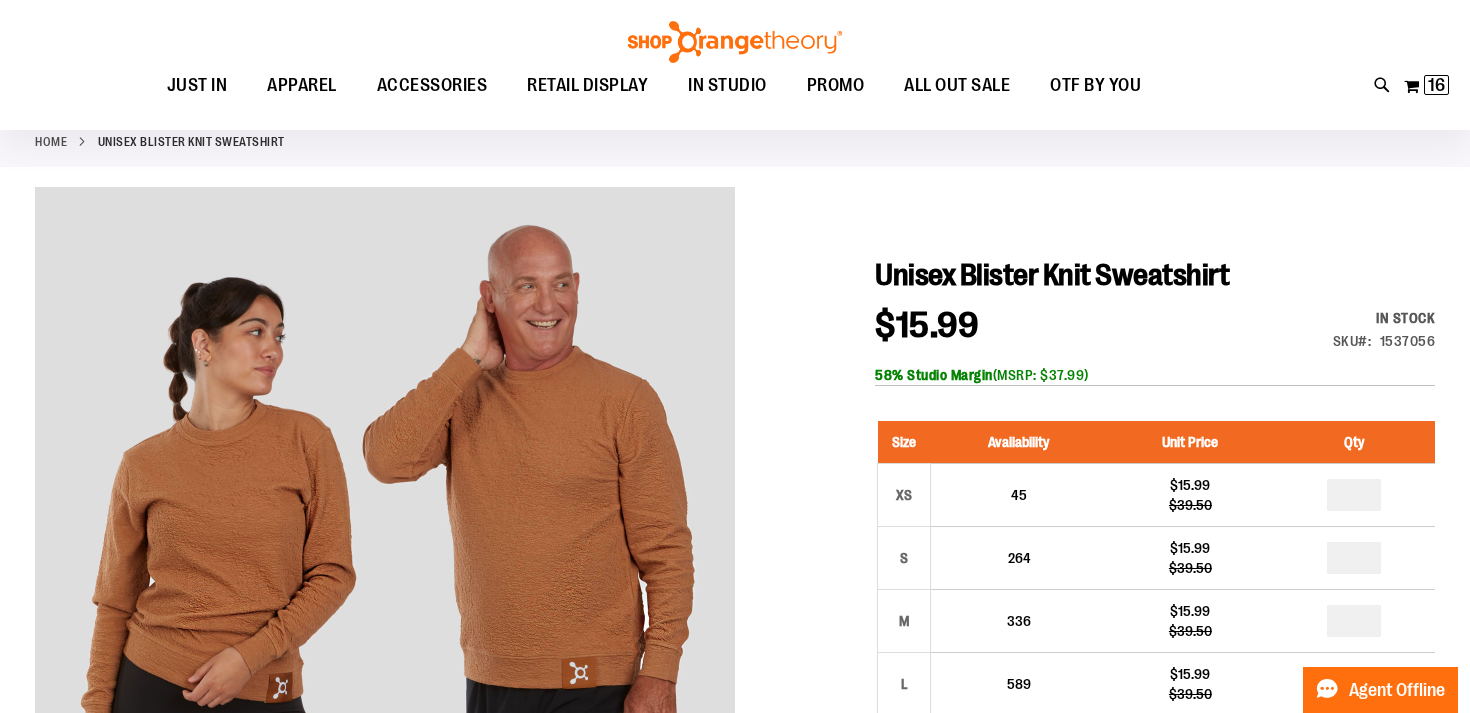 scroll, scrollTop: 0, scrollLeft: 0, axis: both 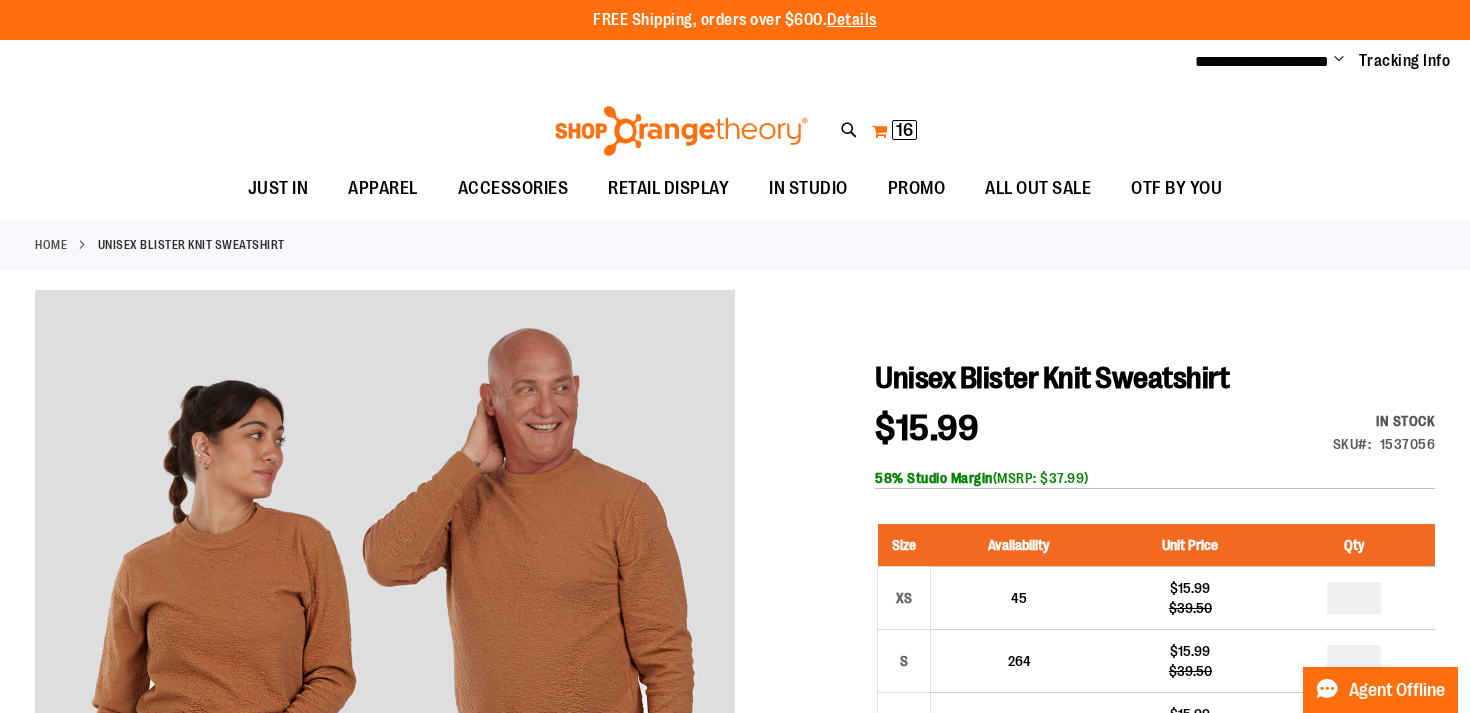 type on "**********" 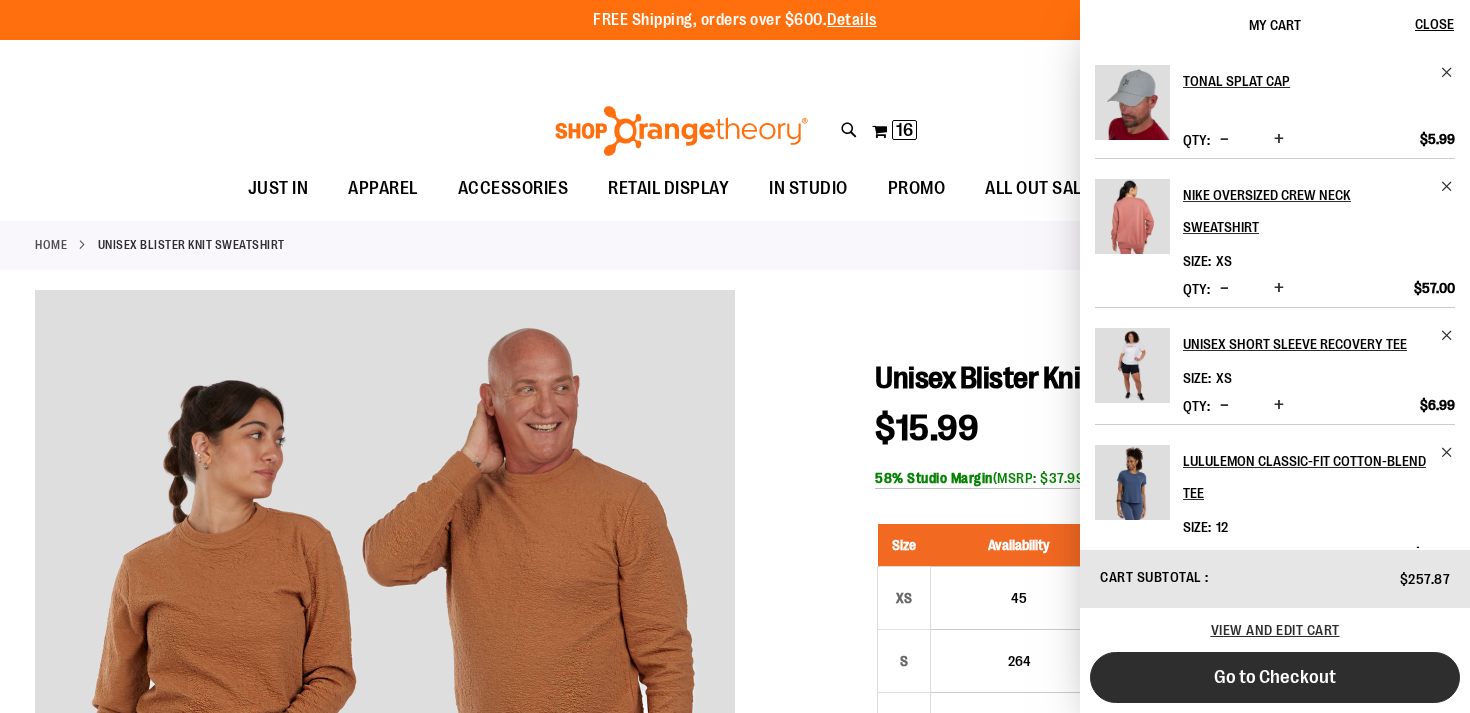 click on "Go to Checkout" at bounding box center (1275, 677) 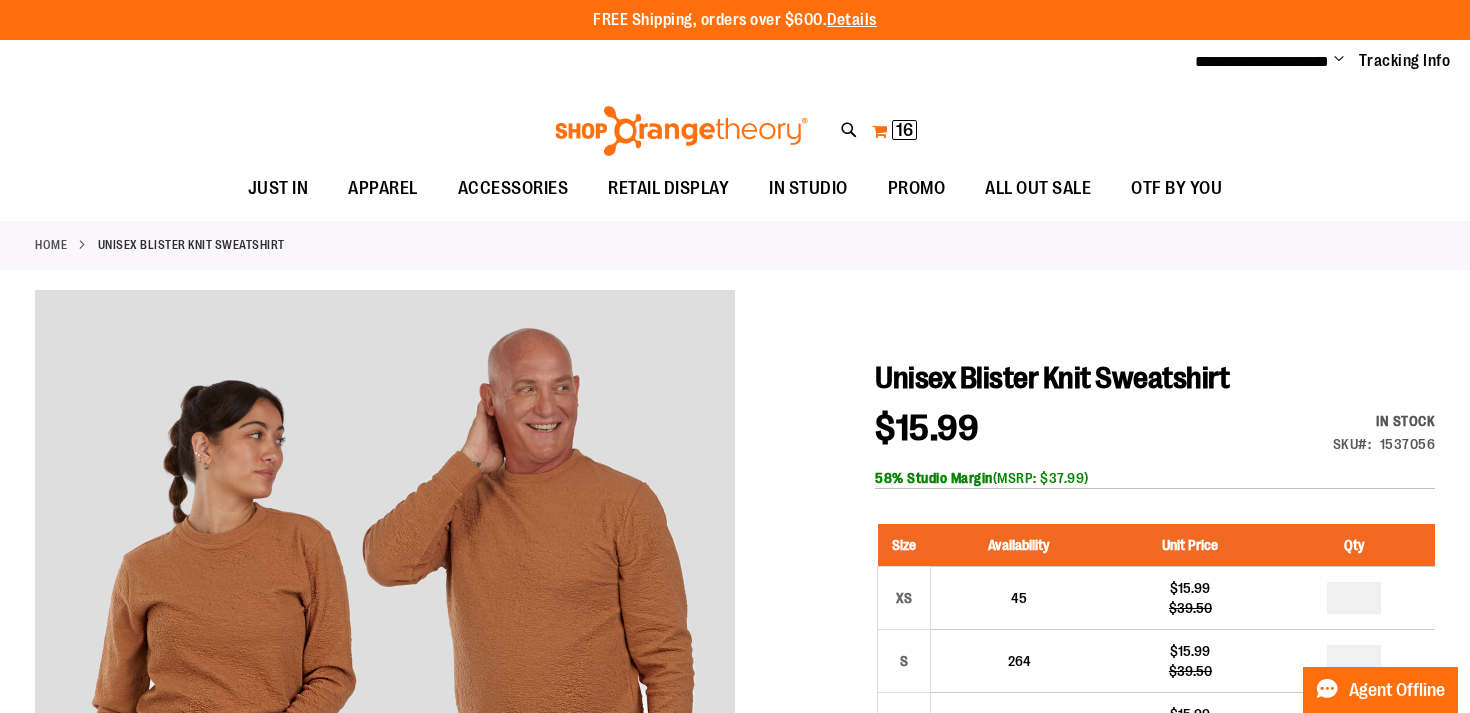 click on "My Cart
16
16
items" at bounding box center (894, 131) 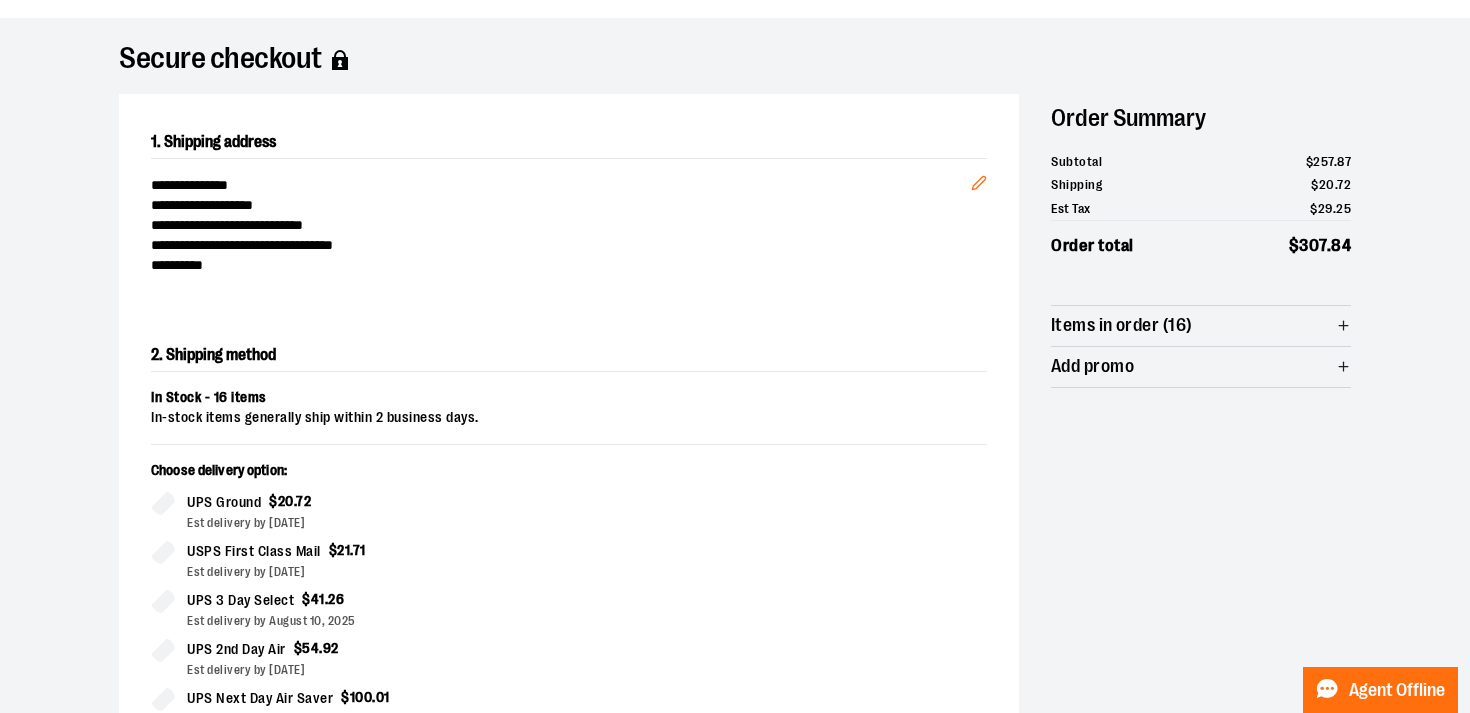 scroll, scrollTop: 81, scrollLeft: 0, axis: vertical 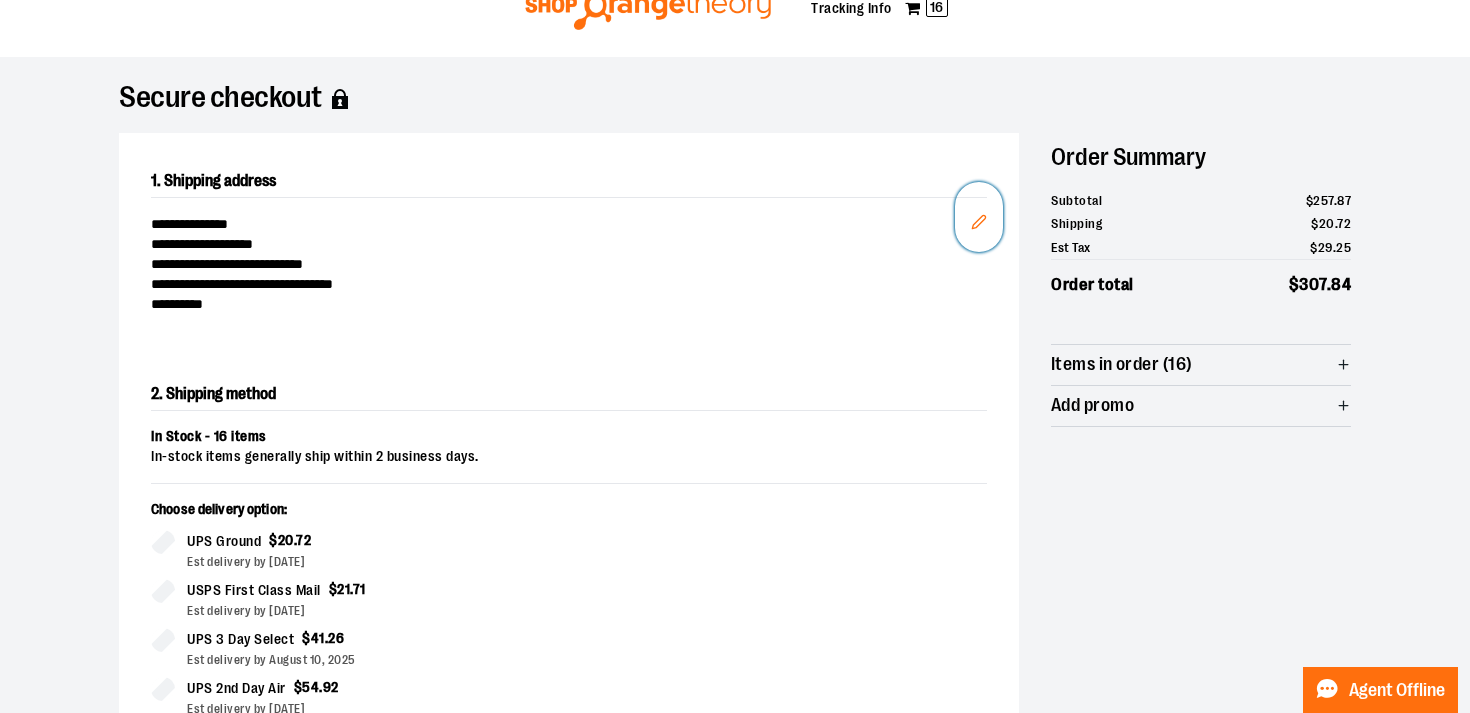 click 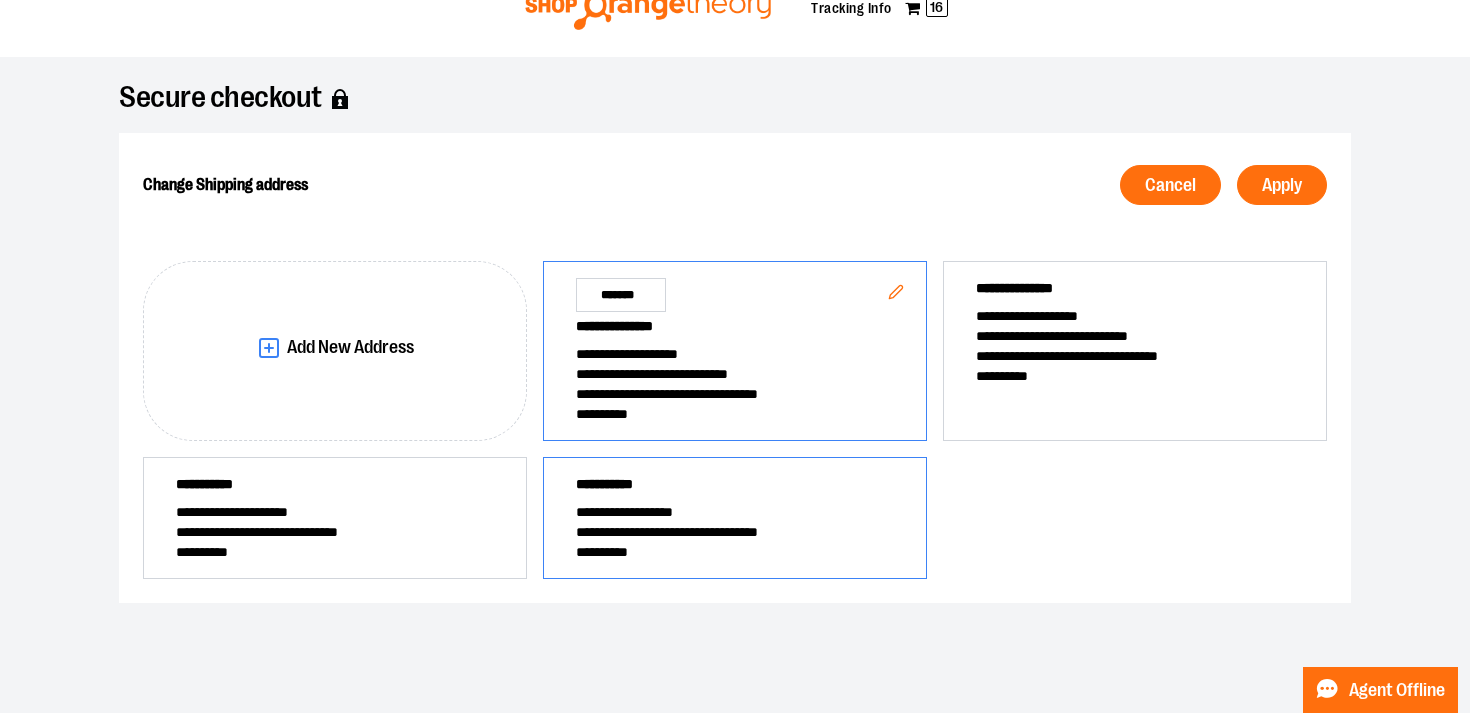 click on "**********" at bounding box center [735, 512] 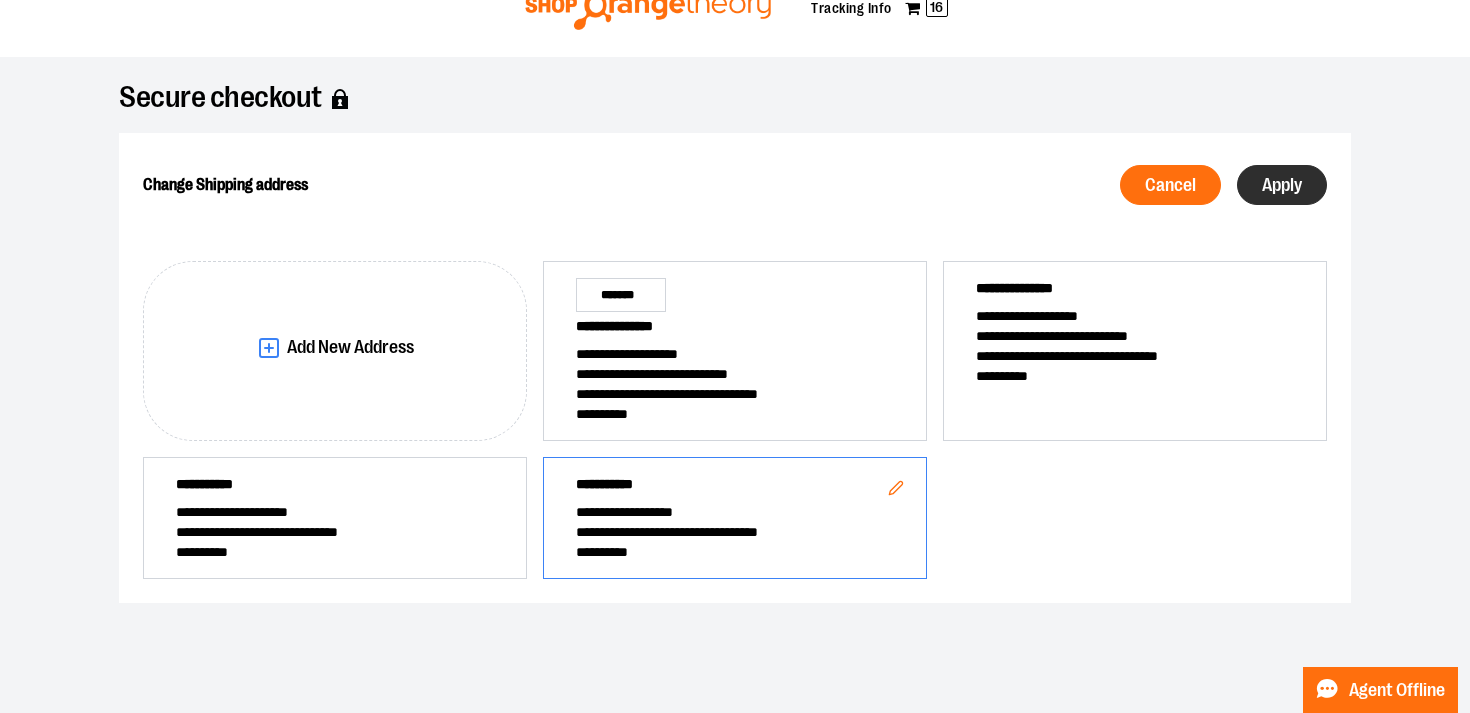 click on "Apply" at bounding box center (1282, 185) 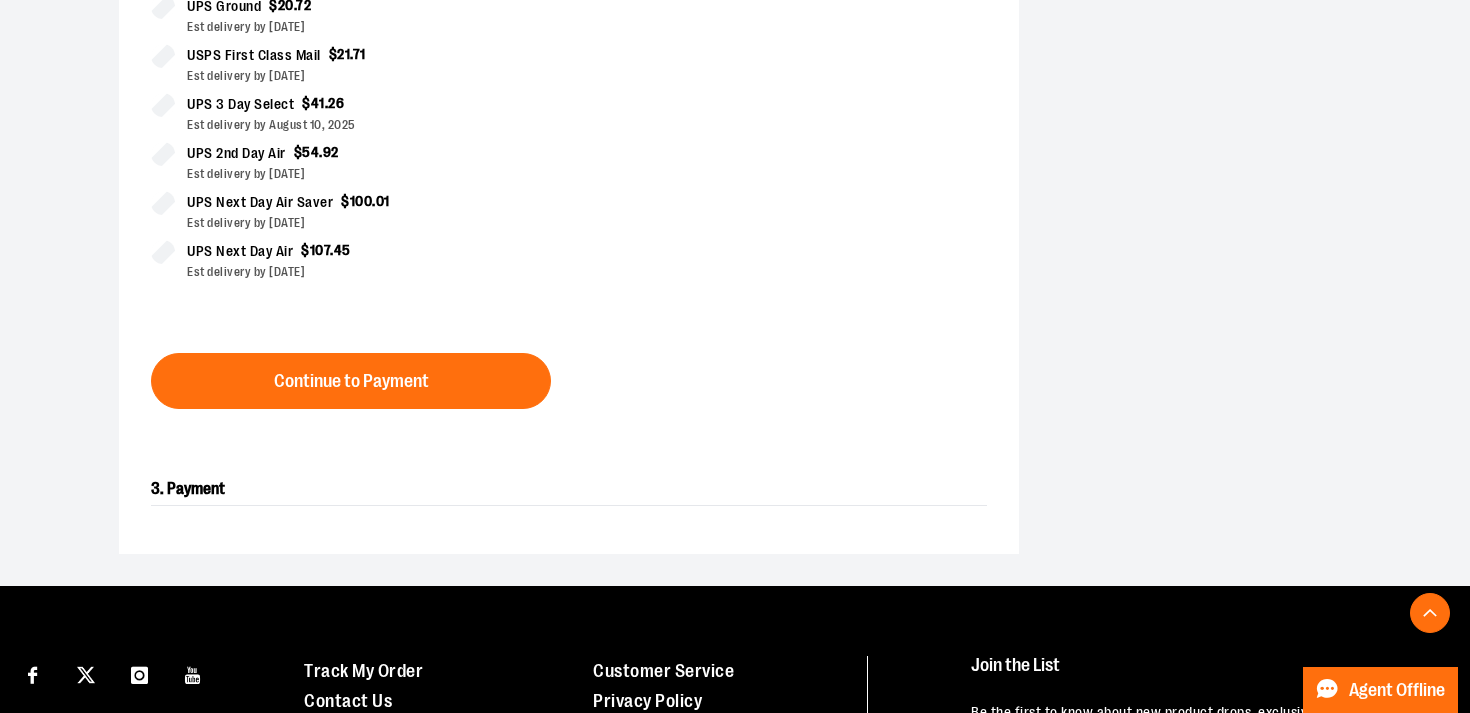 scroll, scrollTop: 604, scrollLeft: 0, axis: vertical 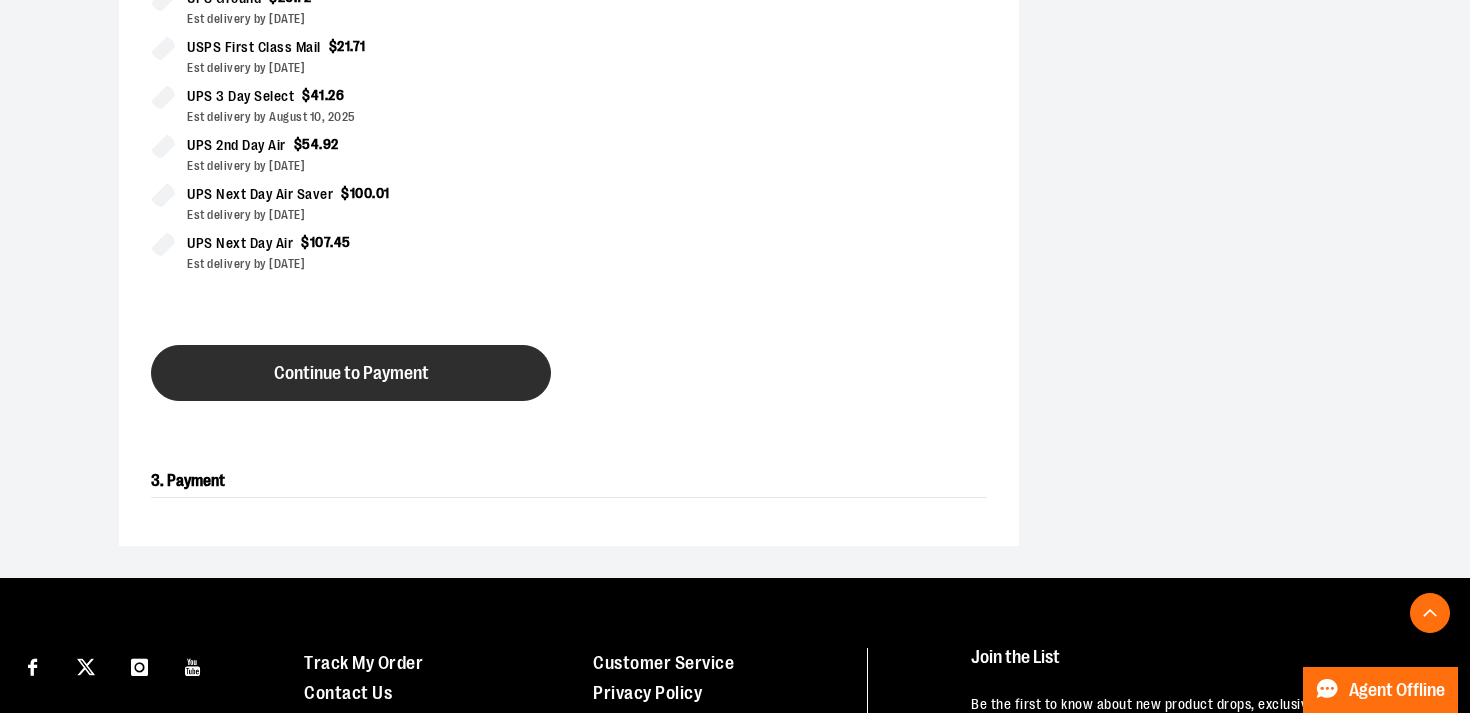 click on "Continue to Payment" at bounding box center [351, 373] 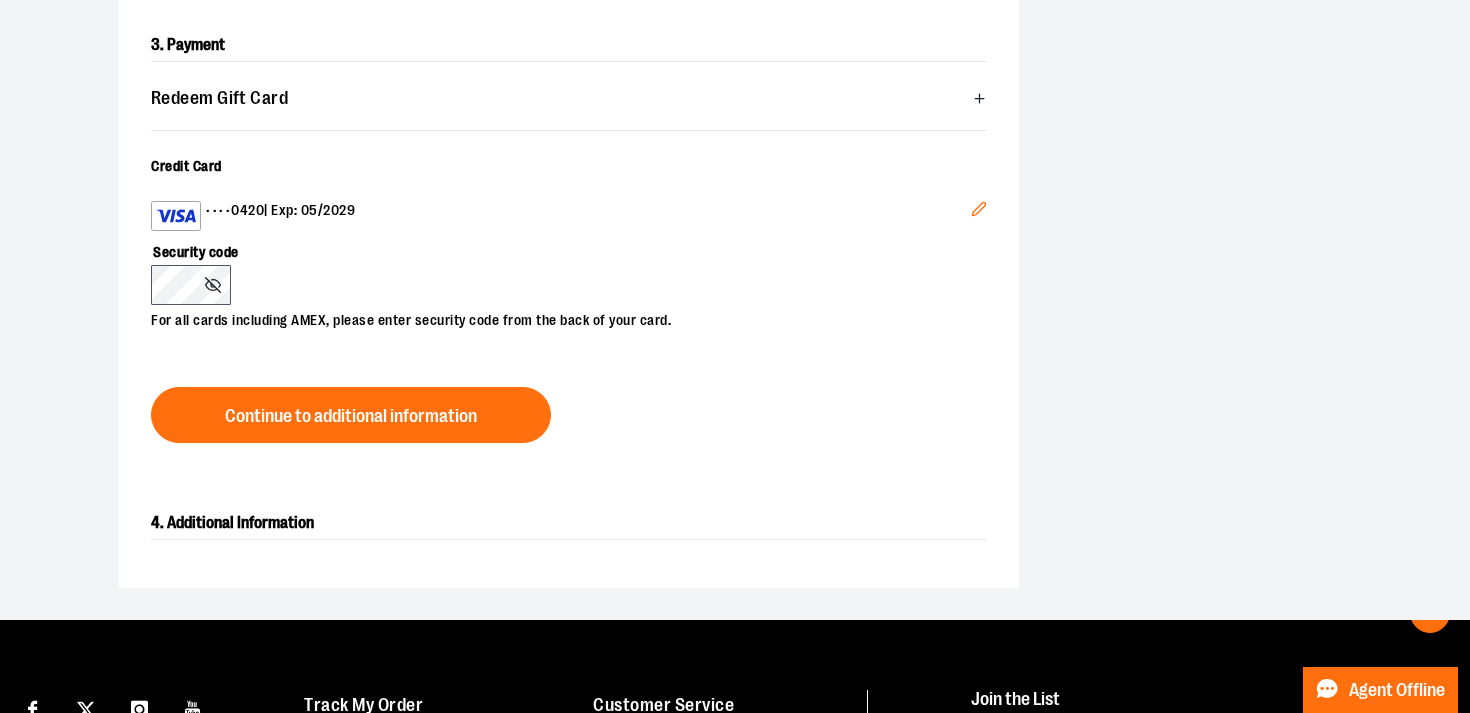click 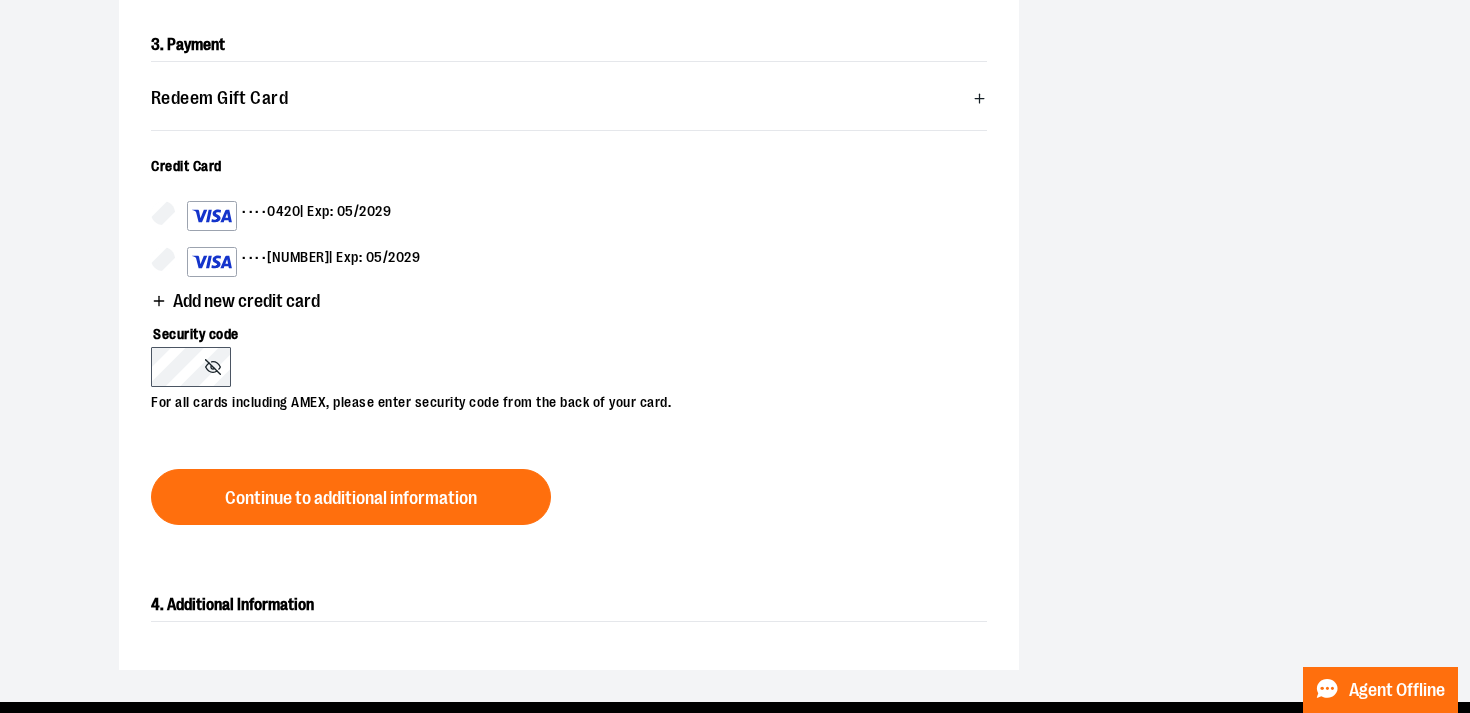 click on "Add new credit card" at bounding box center (246, 301) 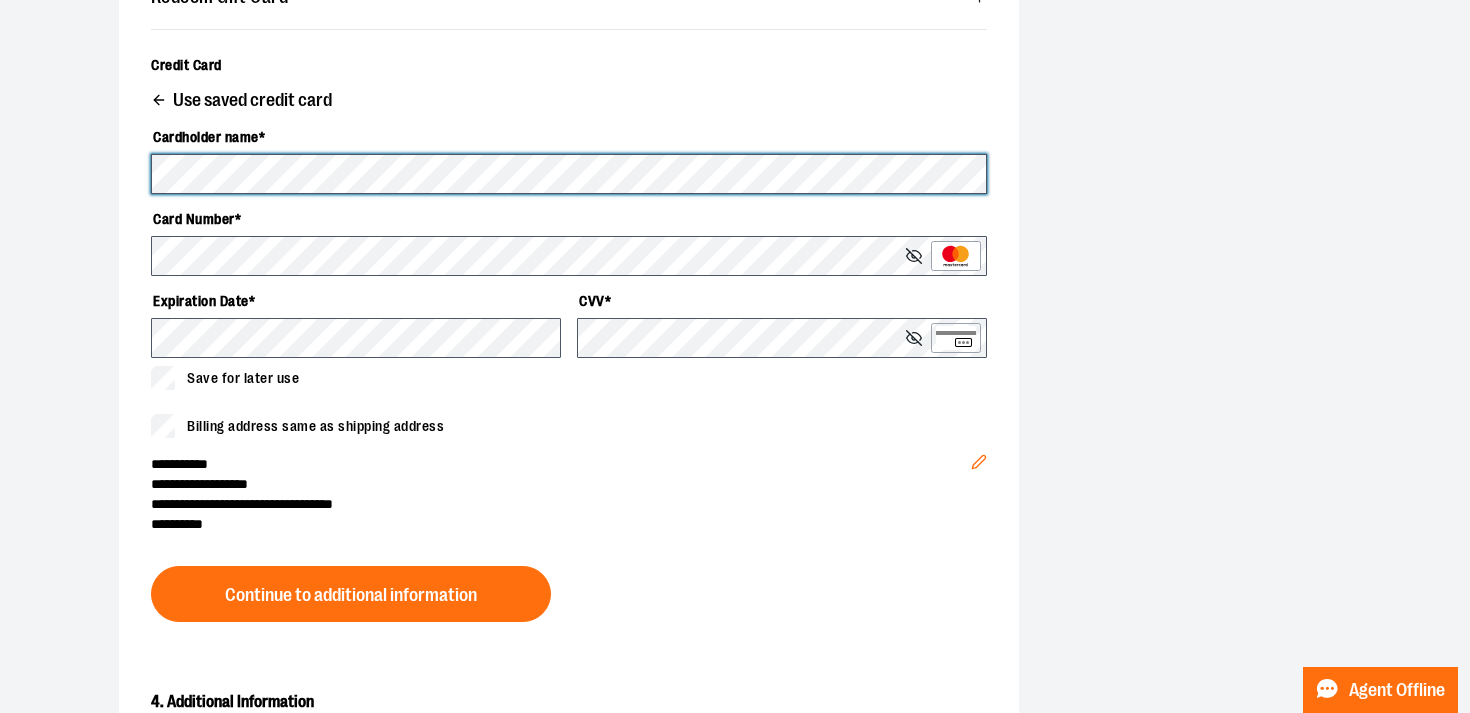 scroll, scrollTop: 708, scrollLeft: 0, axis: vertical 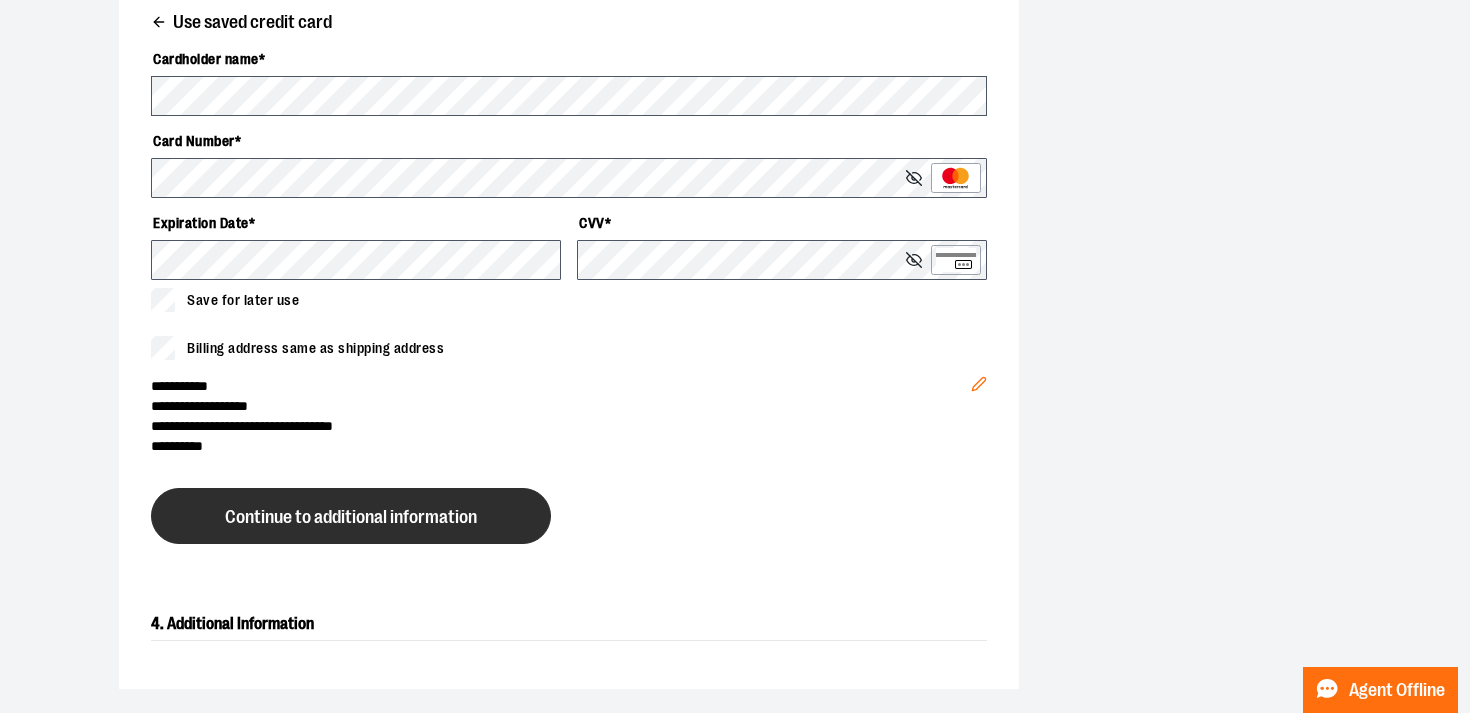 click on "Continue to additional information" at bounding box center (351, 516) 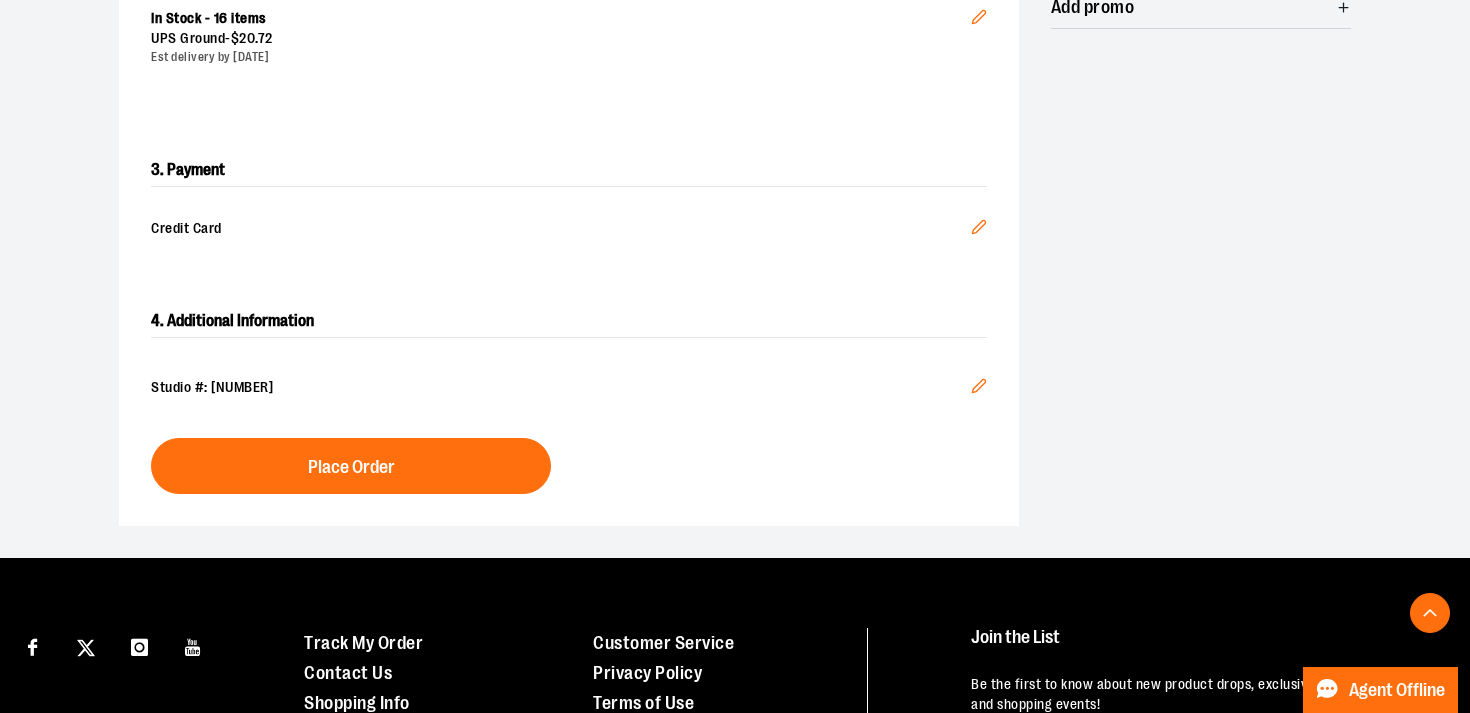 scroll, scrollTop: 493, scrollLeft: 0, axis: vertical 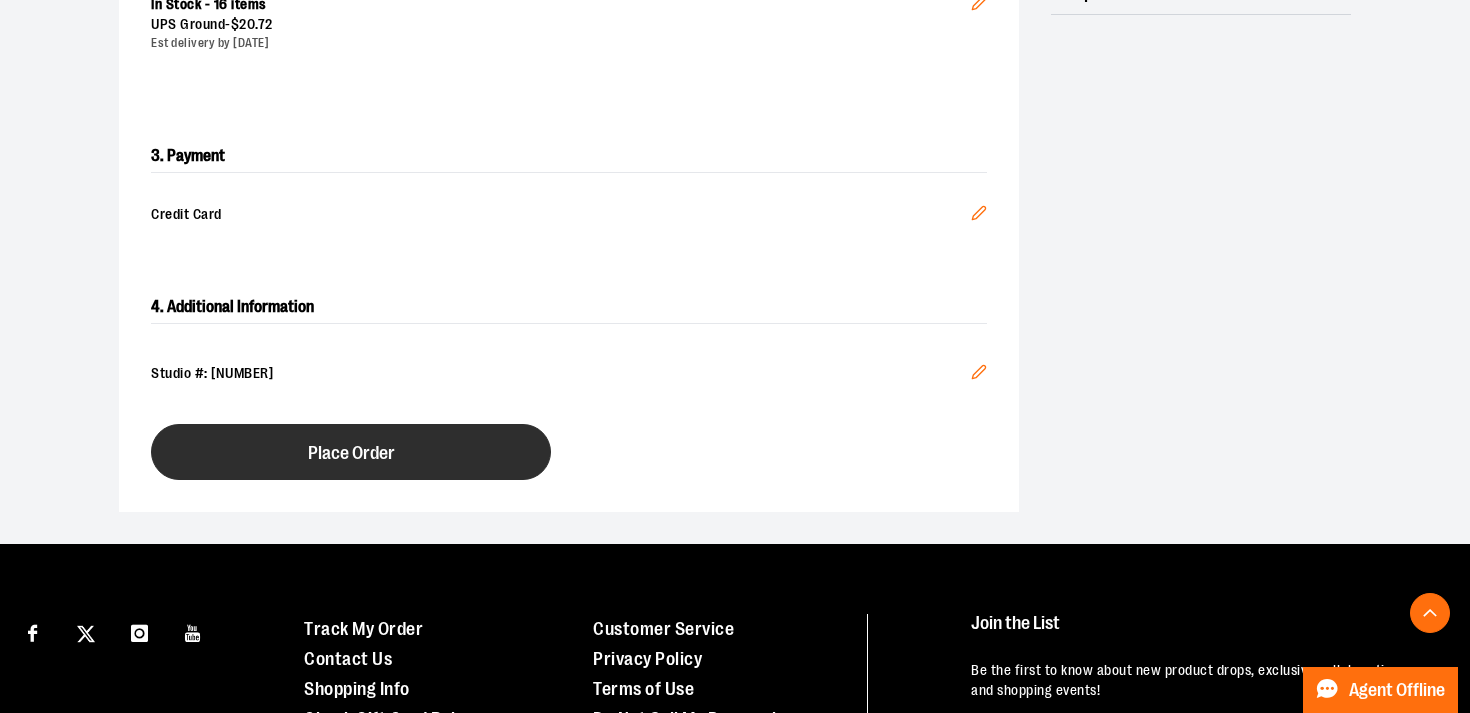 click on "Place Order" at bounding box center (351, 452) 